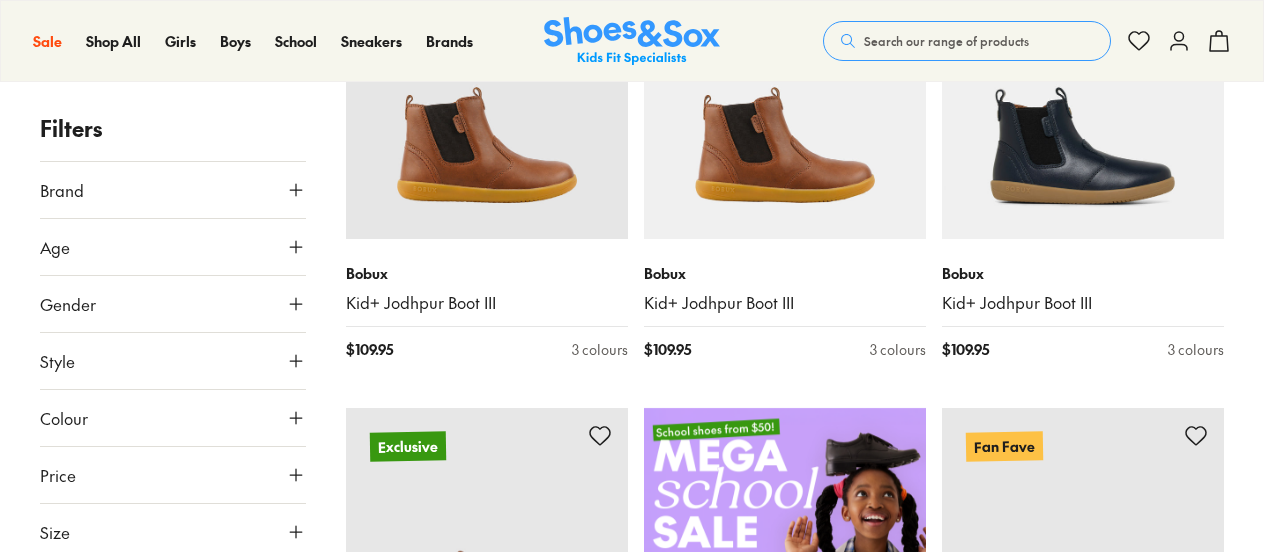 scroll, scrollTop: 0, scrollLeft: 0, axis: both 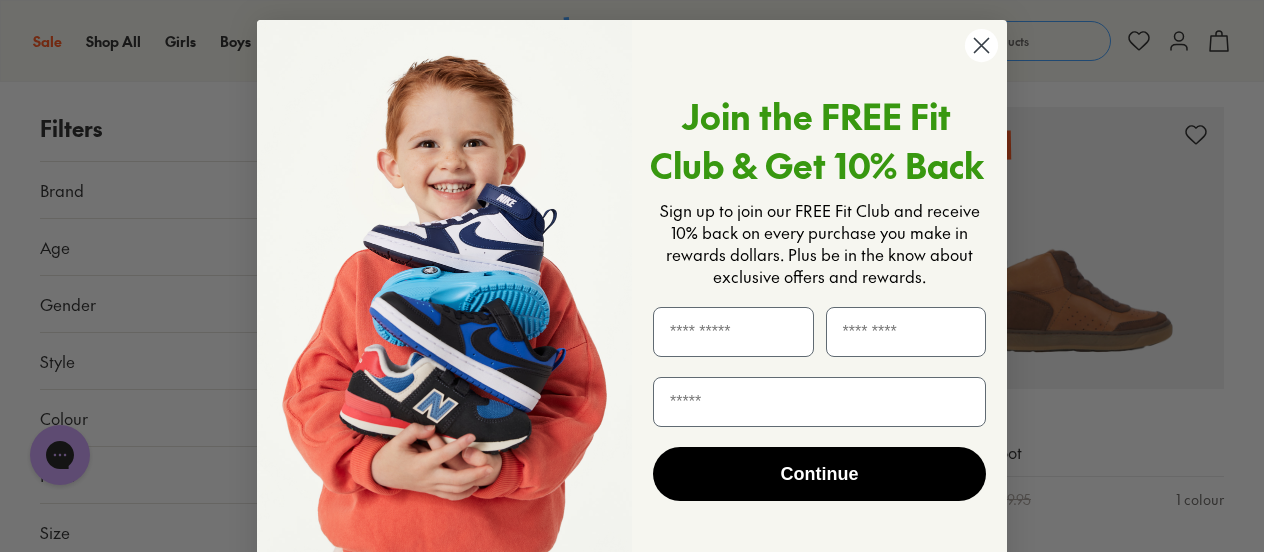 click on "Close dialog" 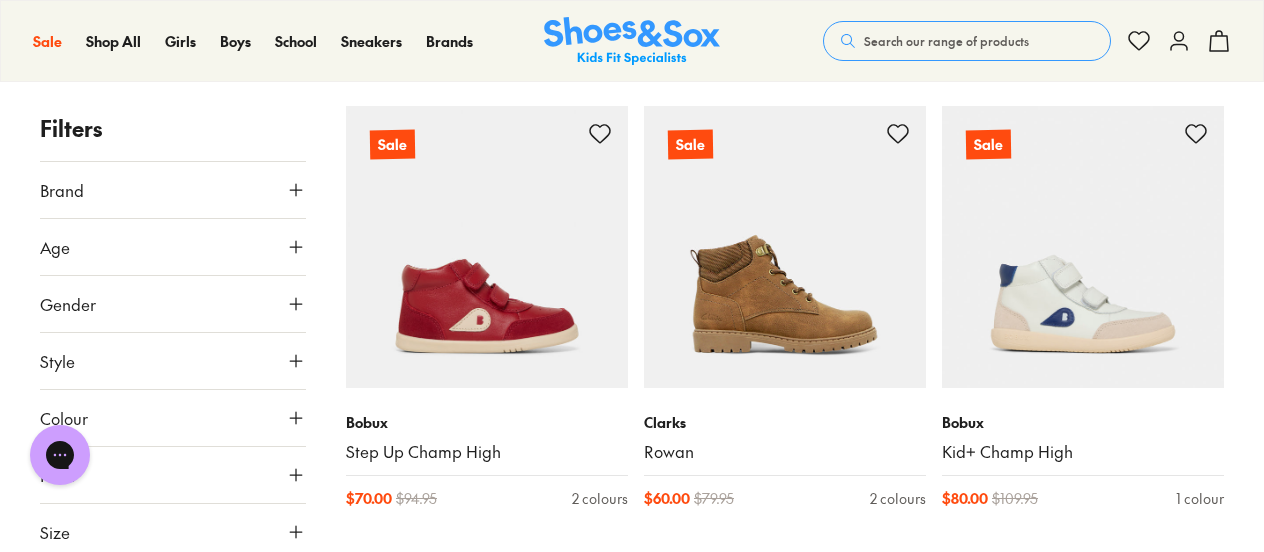 scroll, scrollTop: 4357, scrollLeft: 0, axis: vertical 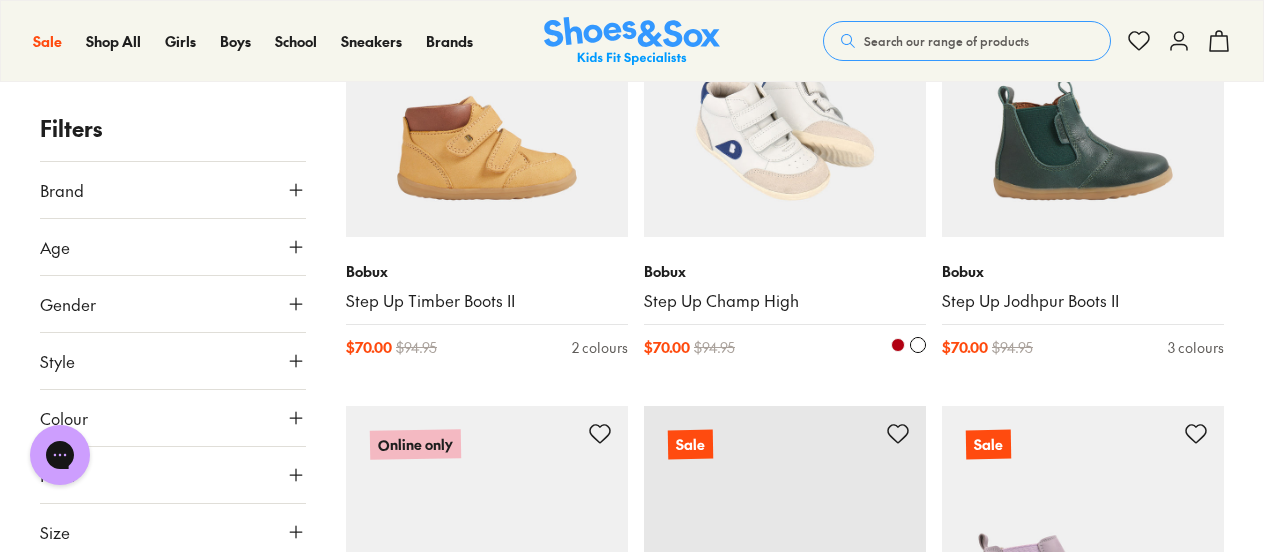 click at bounding box center [785, 96] 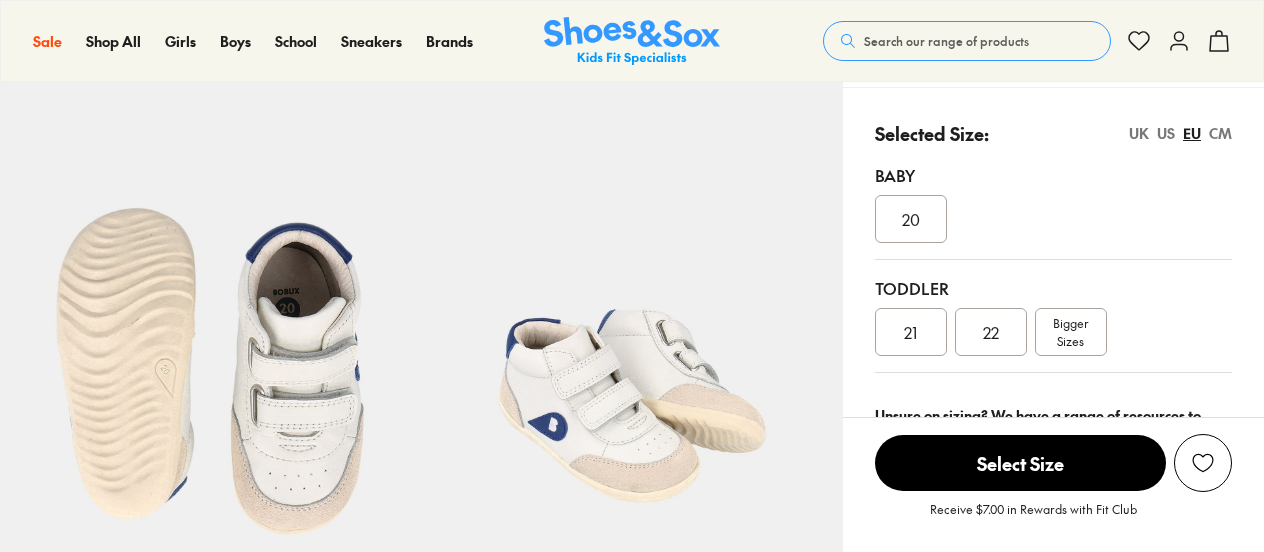 scroll, scrollTop: 409, scrollLeft: 0, axis: vertical 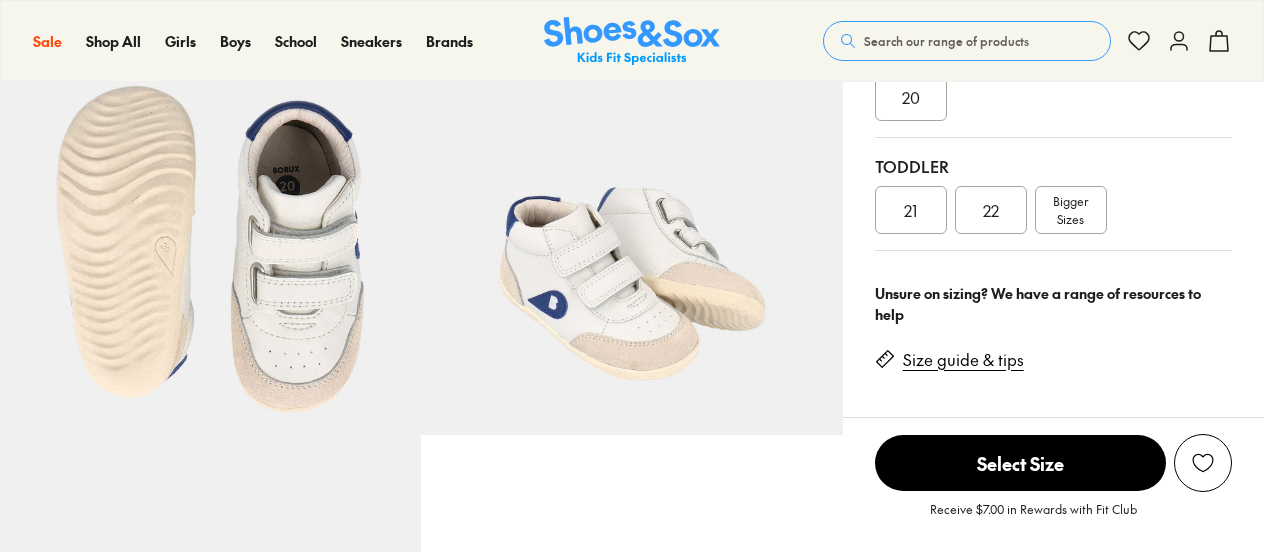 click on "Bigger Sizes" at bounding box center [1070, 210] 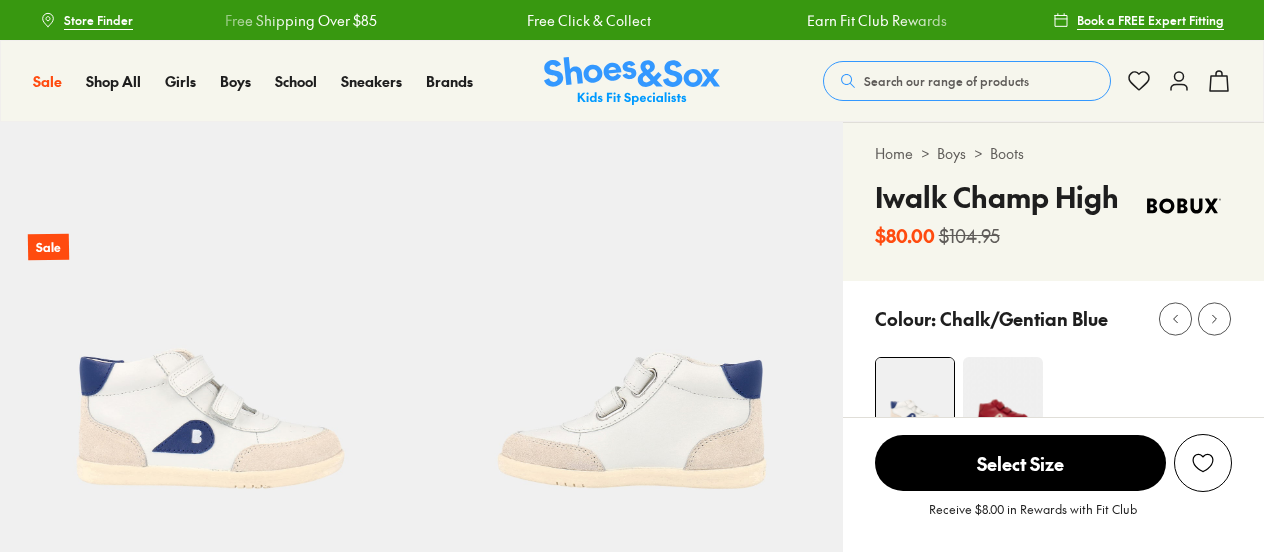 scroll, scrollTop: 0, scrollLeft: 0, axis: both 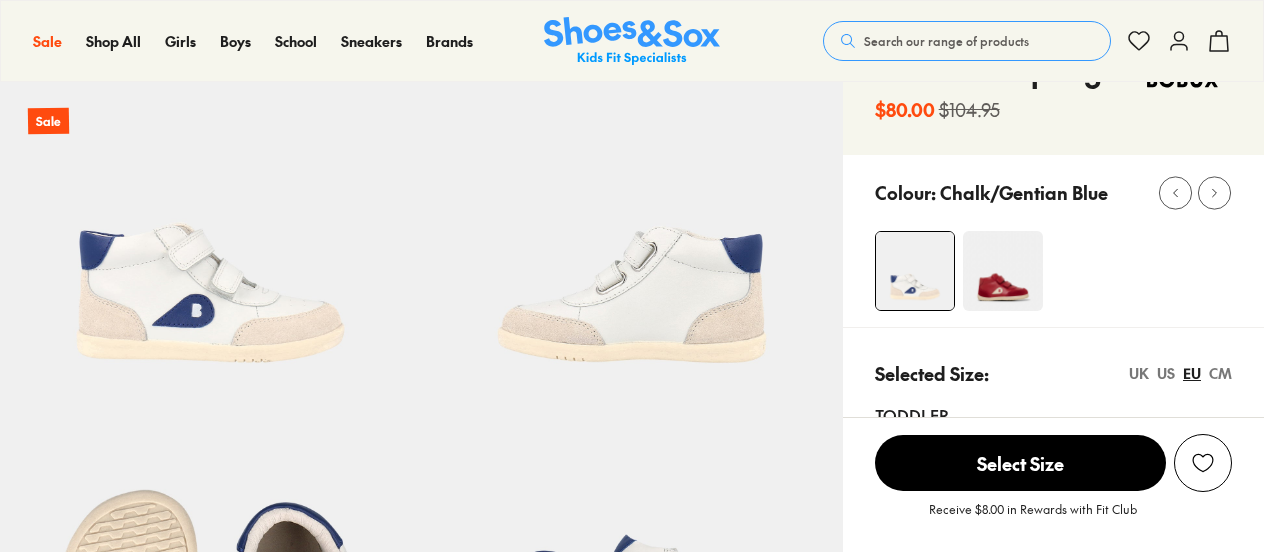 select on "*" 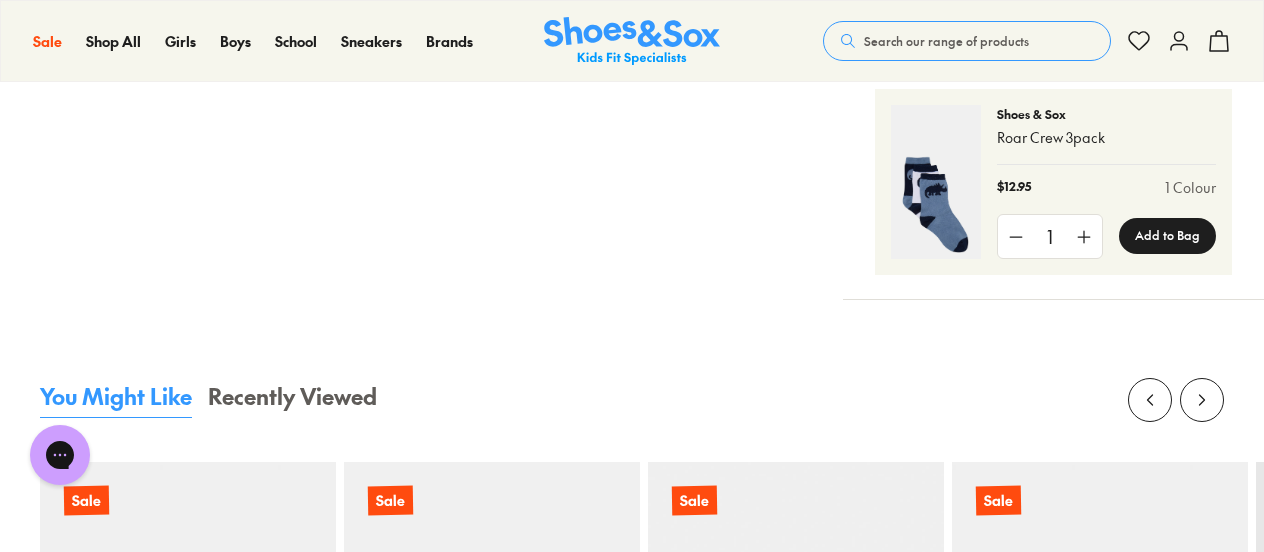 scroll, scrollTop: 1568, scrollLeft: 0, axis: vertical 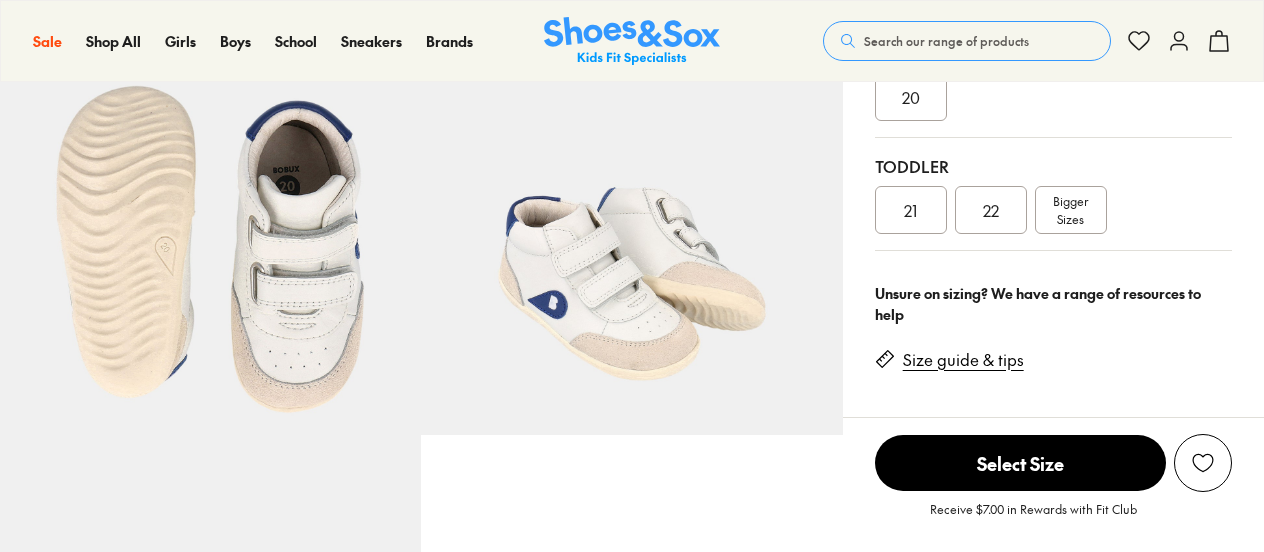 select on "*" 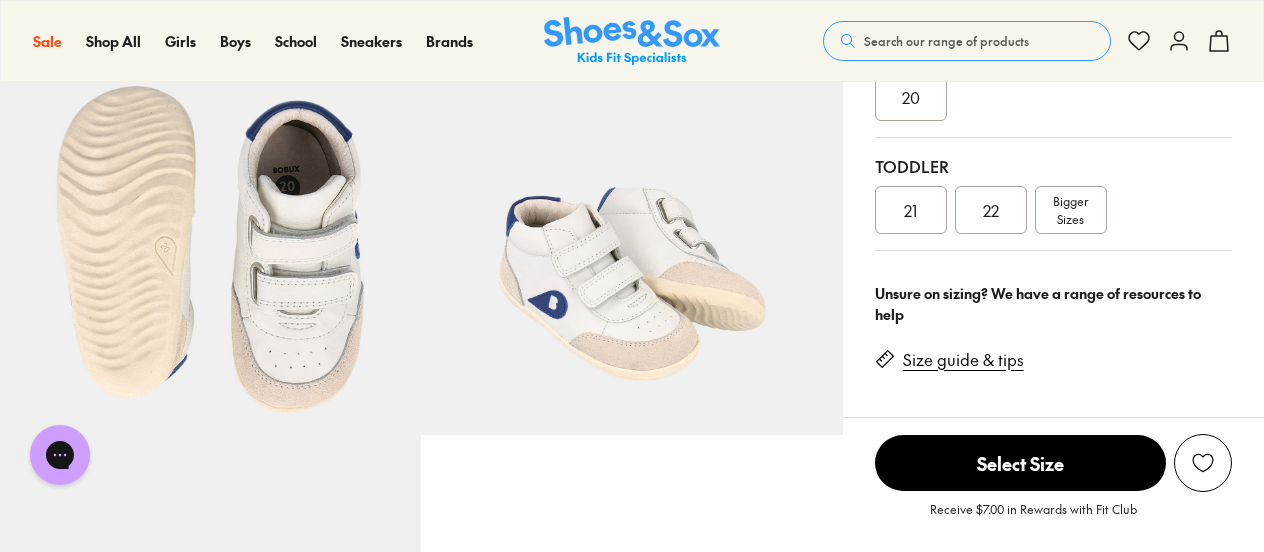 scroll, scrollTop: 0, scrollLeft: 0, axis: both 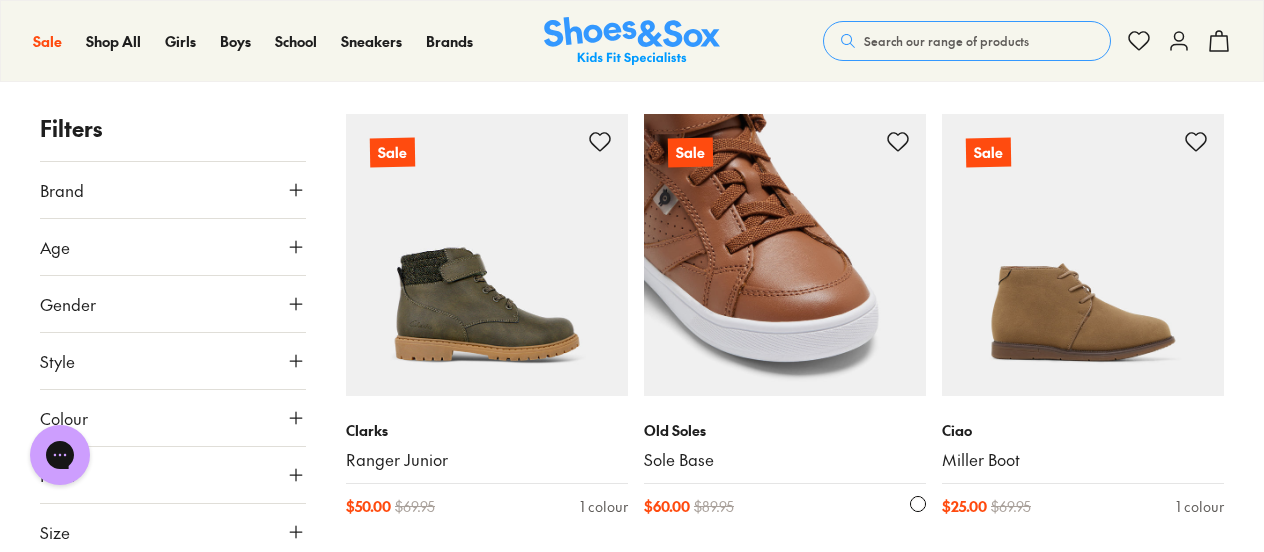 click at bounding box center [785, 255] 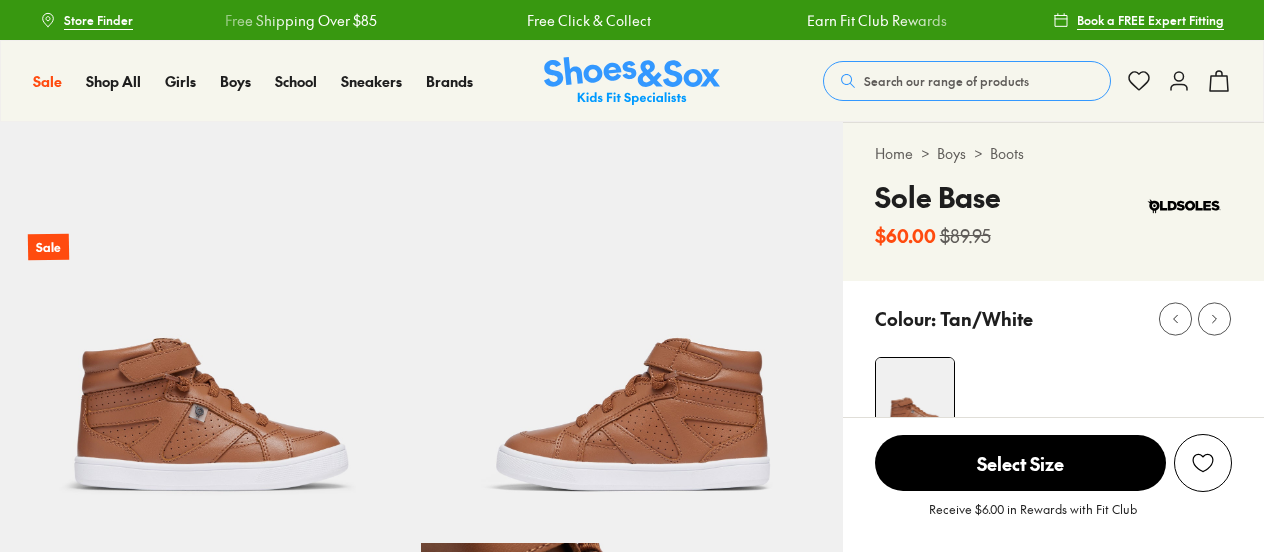 scroll, scrollTop: 0, scrollLeft: 0, axis: both 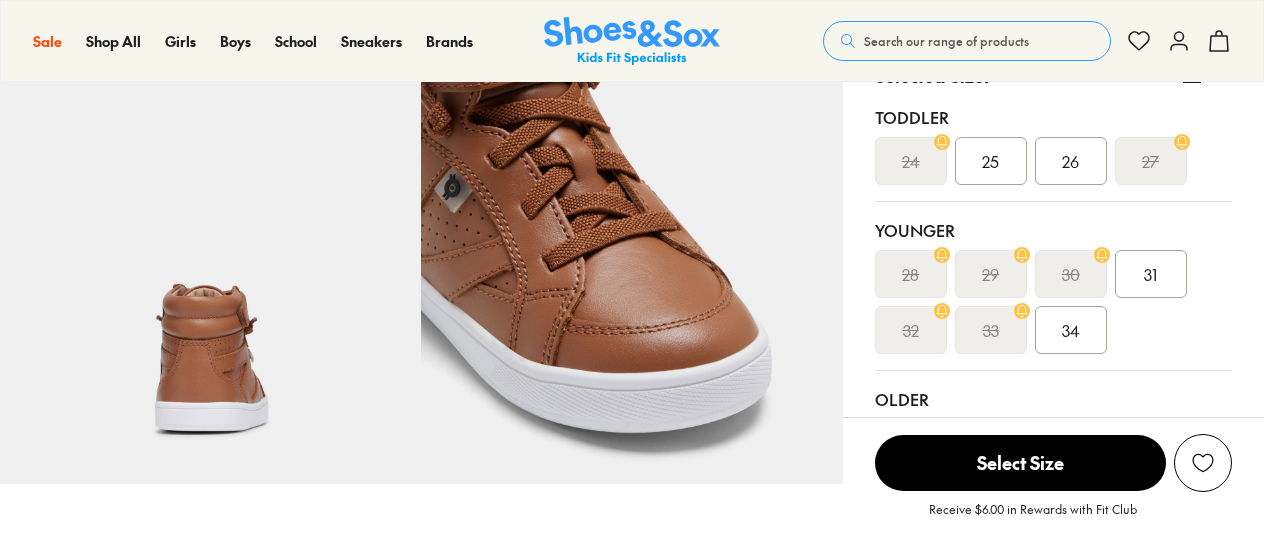 select on "*" 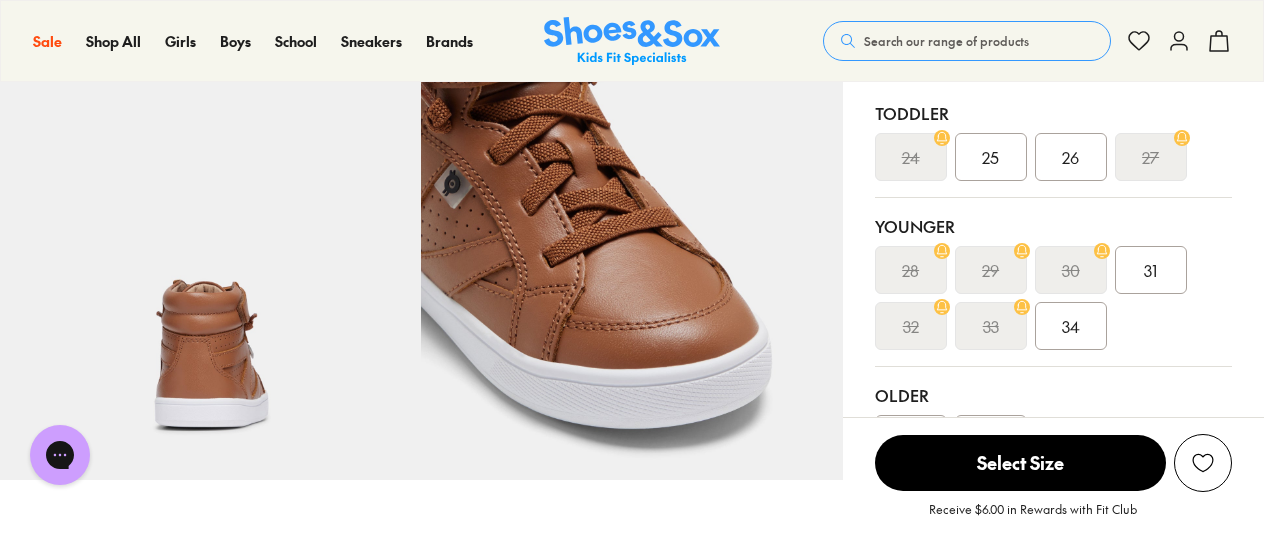 scroll, scrollTop: 0, scrollLeft: 0, axis: both 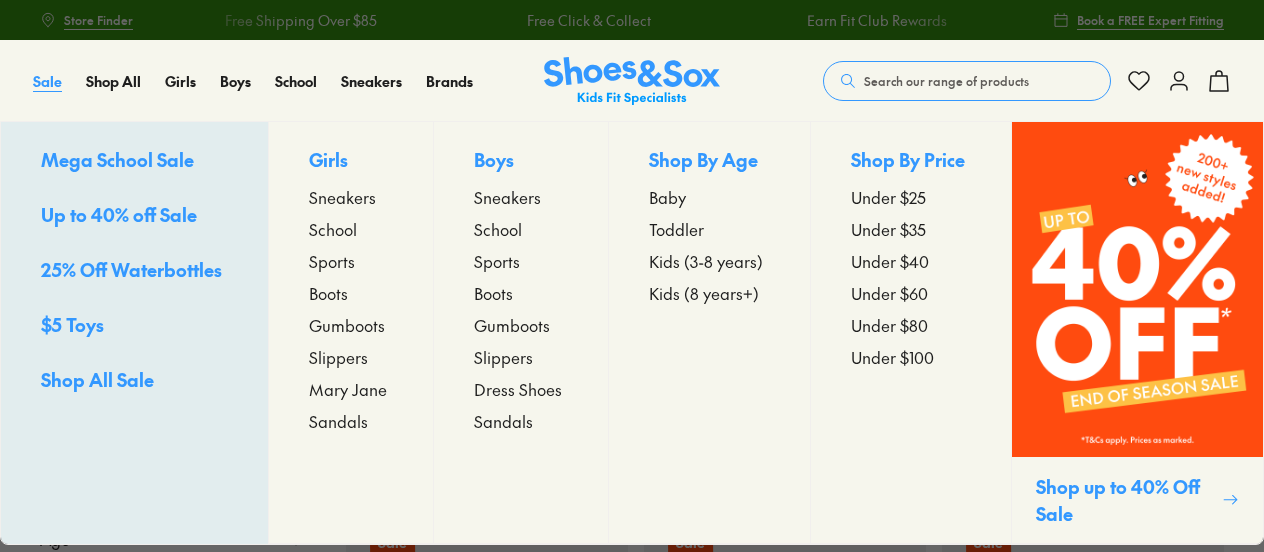 click on "Sale" at bounding box center [47, 81] 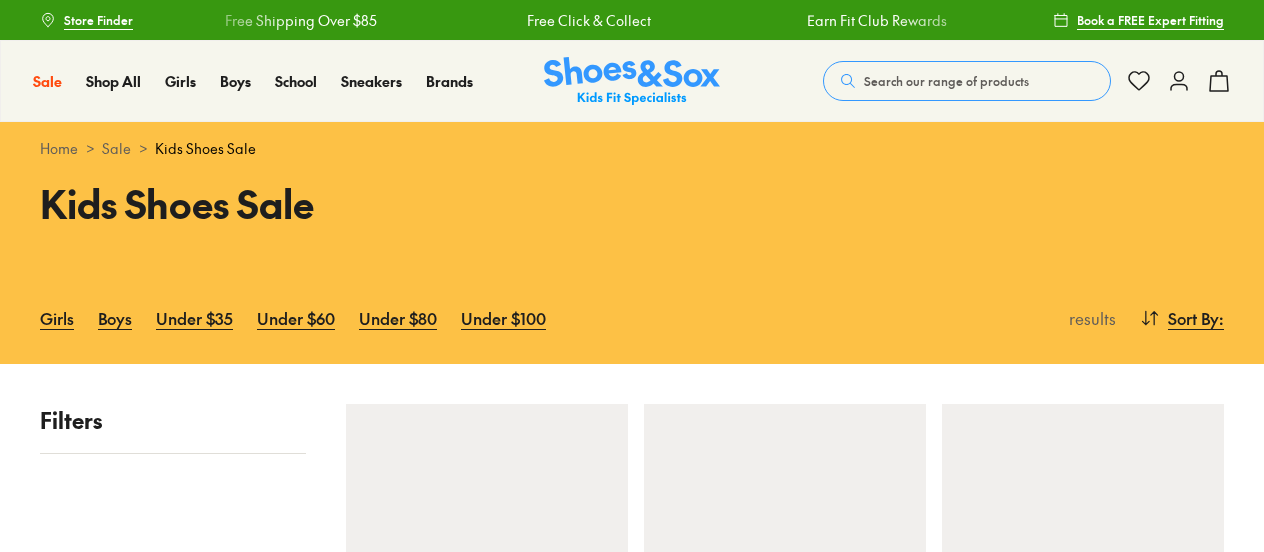 scroll, scrollTop: 0, scrollLeft: 0, axis: both 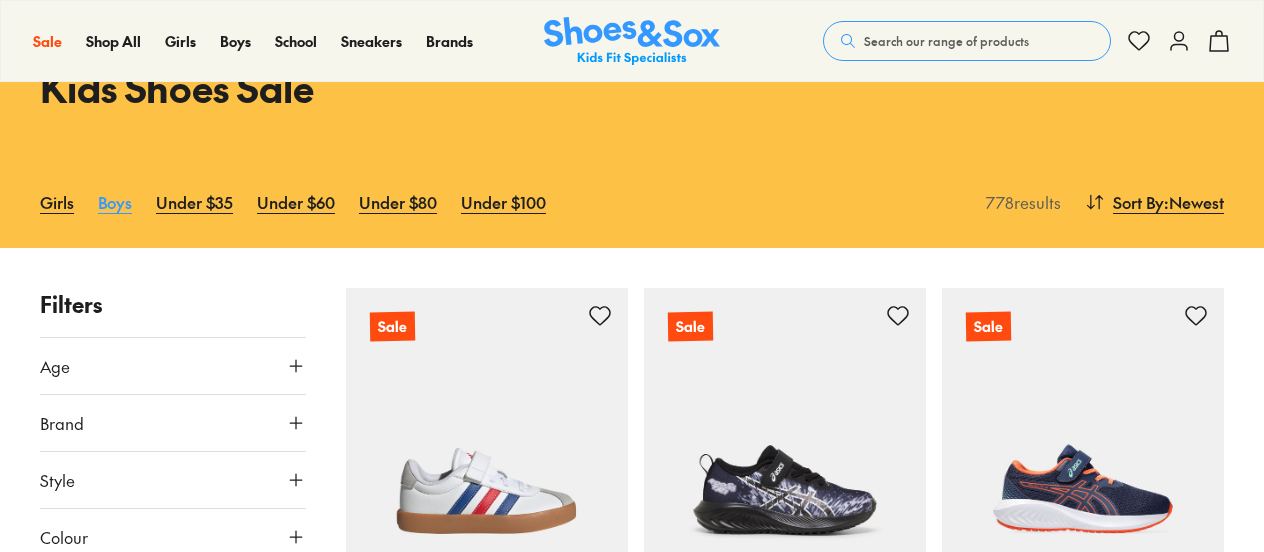 click on "Boys" at bounding box center (115, 202) 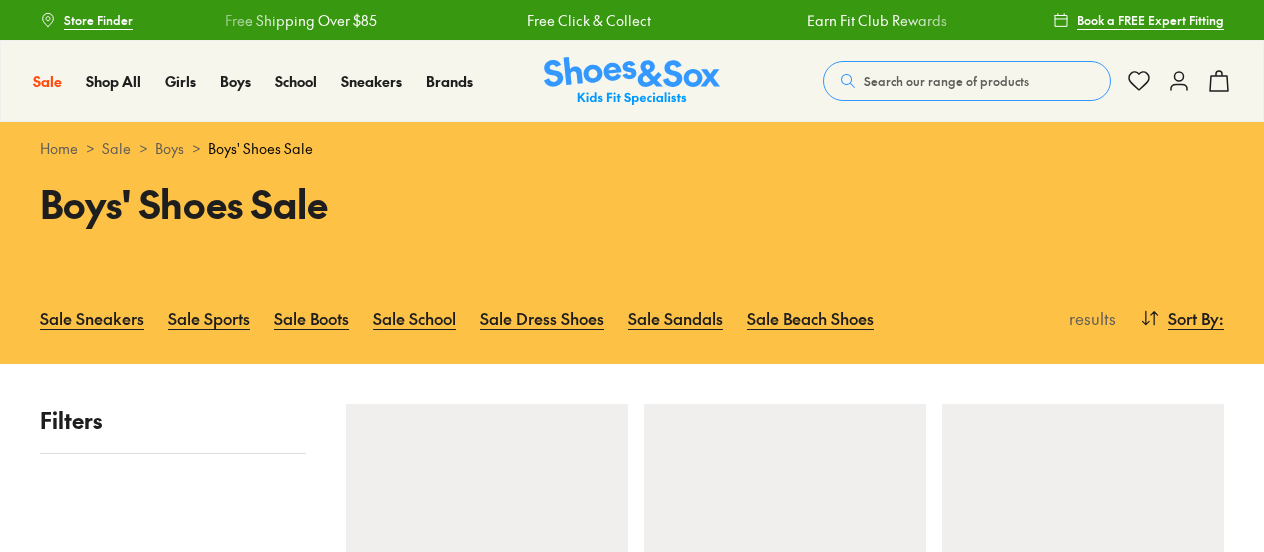 scroll, scrollTop: 0, scrollLeft: 0, axis: both 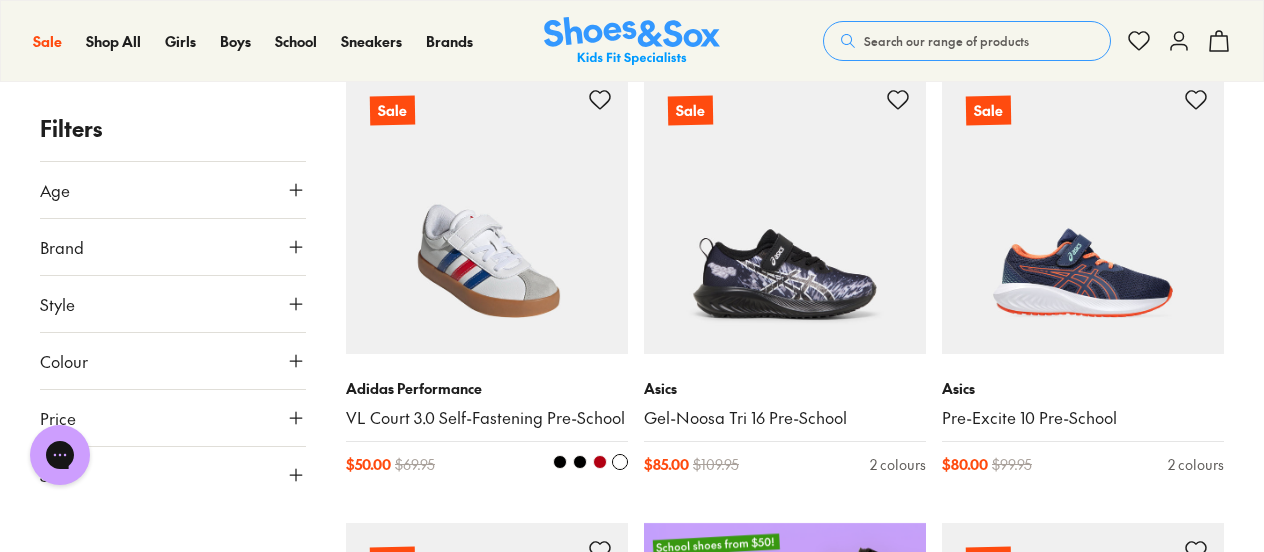 click at bounding box center (487, 213) 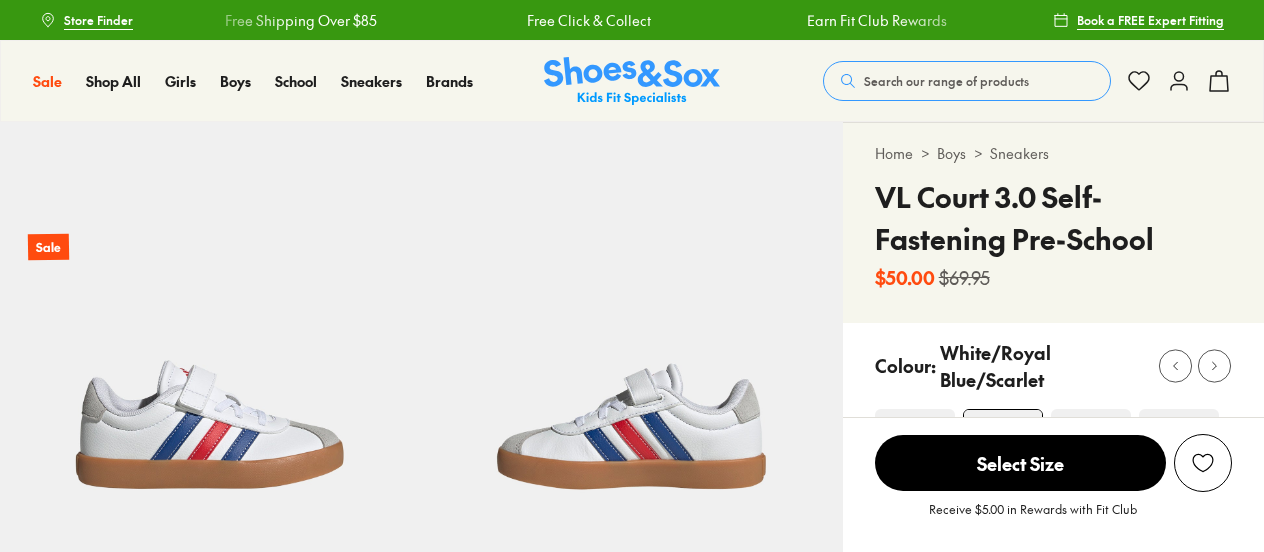 scroll, scrollTop: 0, scrollLeft: 0, axis: both 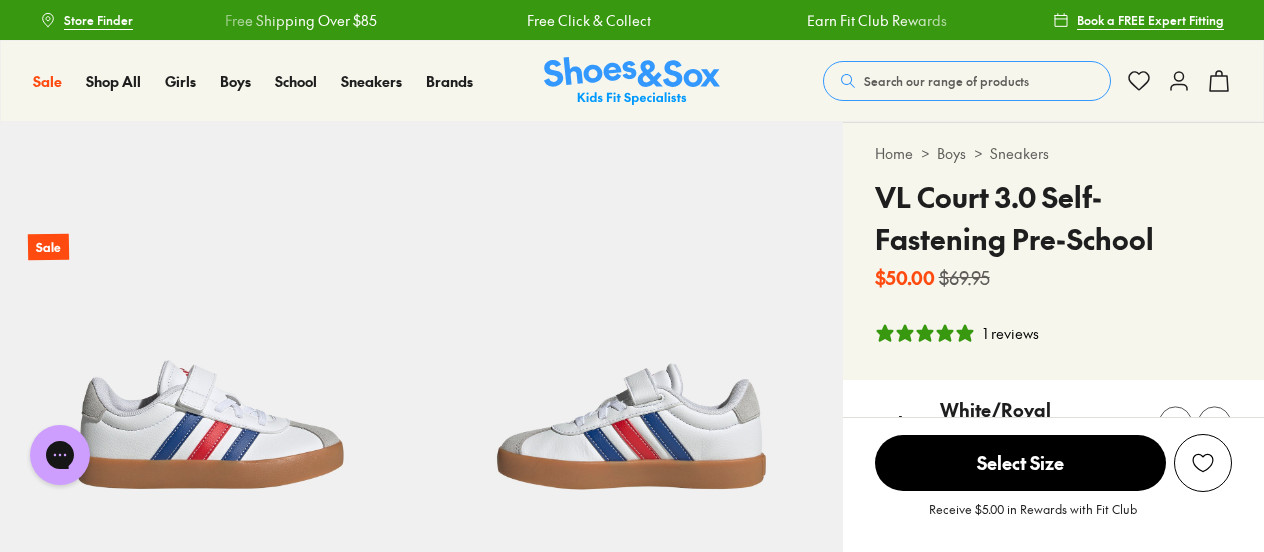 click 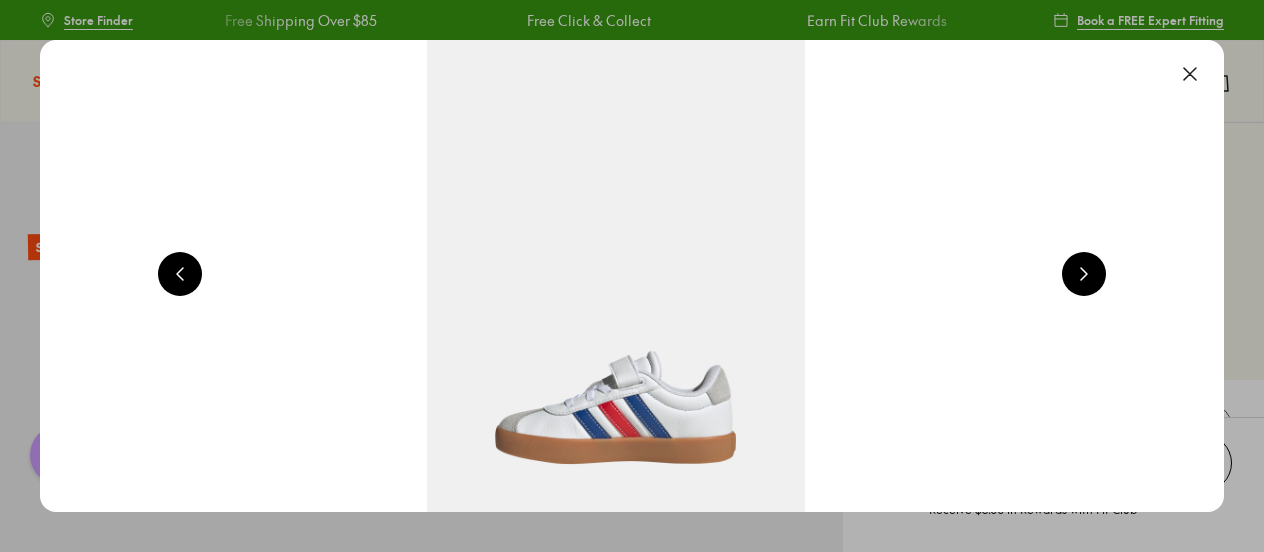 click at bounding box center [1190, 74] 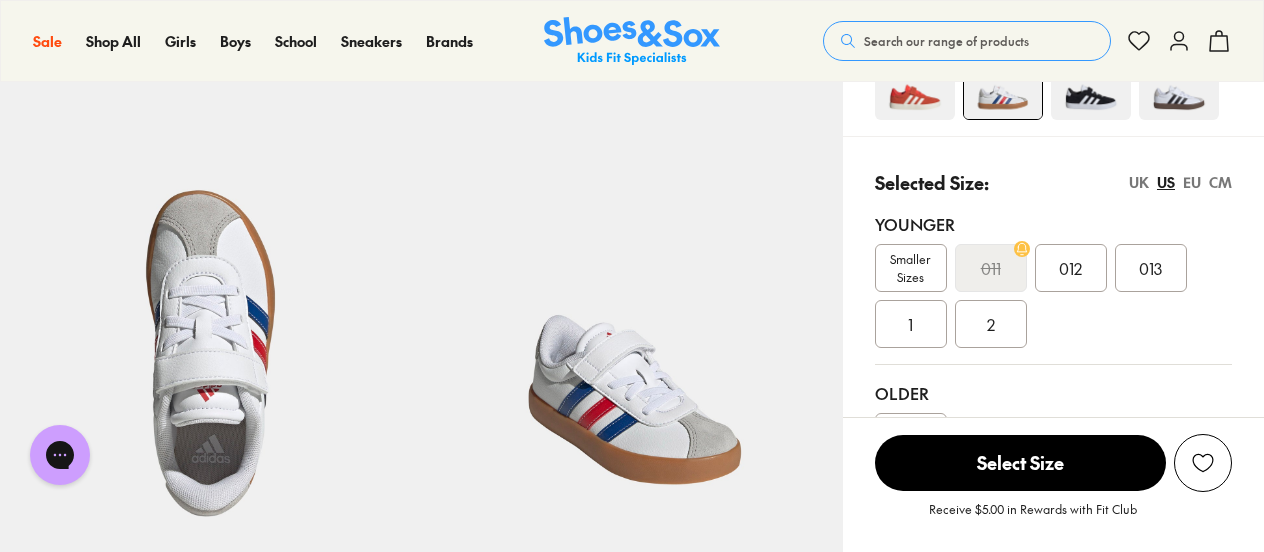scroll, scrollTop: 425, scrollLeft: 0, axis: vertical 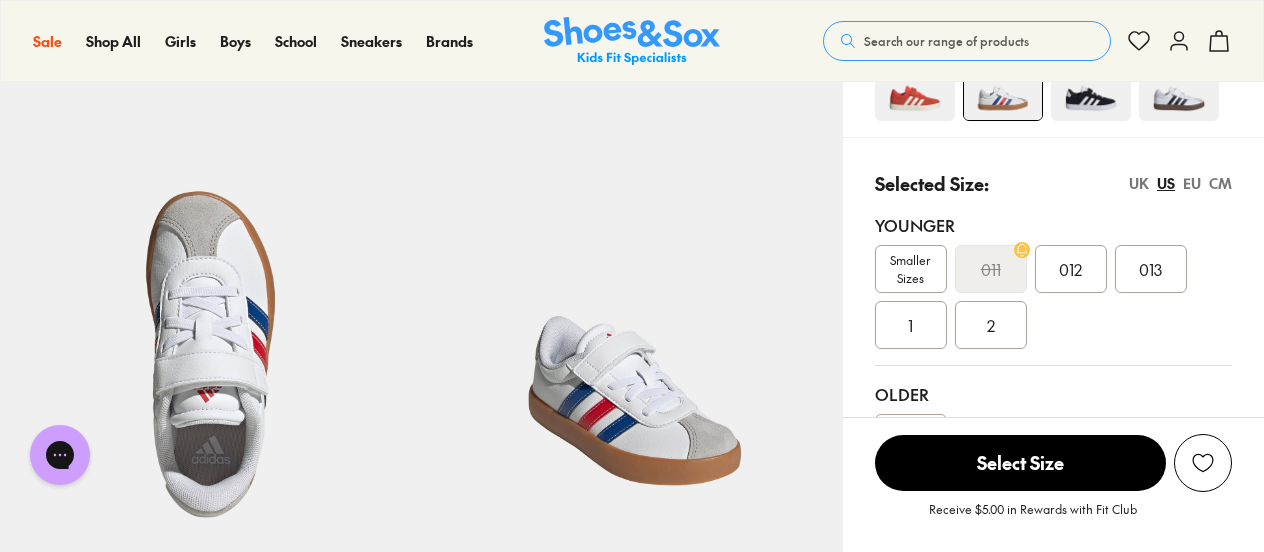 click on "Smaller Sizes" at bounding box center [911, 269] 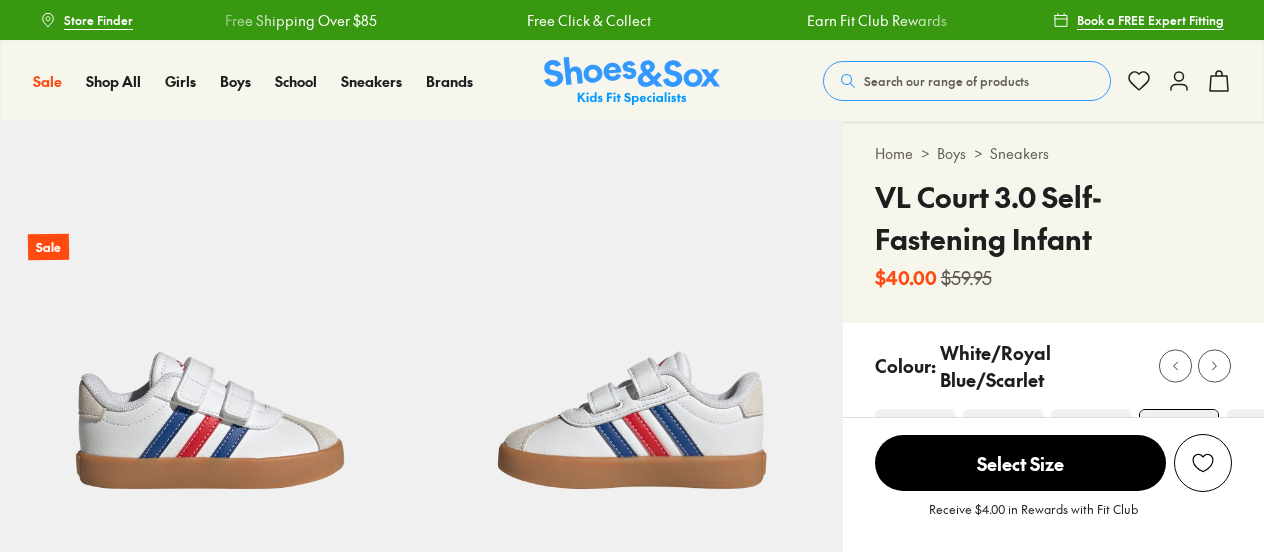 scroll, scrollTop: 0, scrollLeft: 0, axis: both 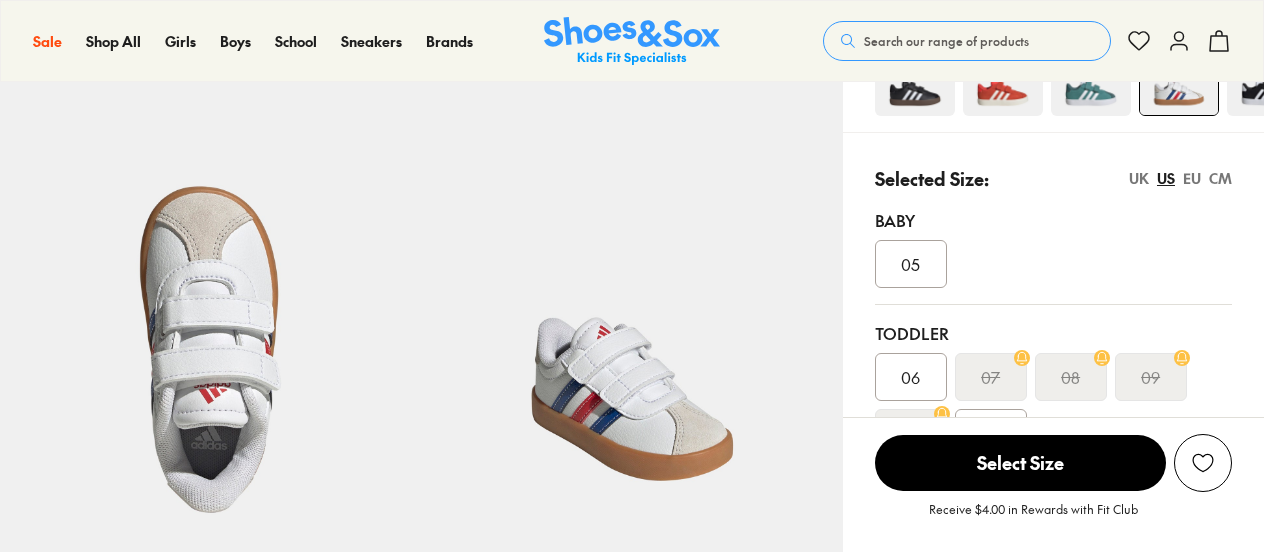 select on "*" 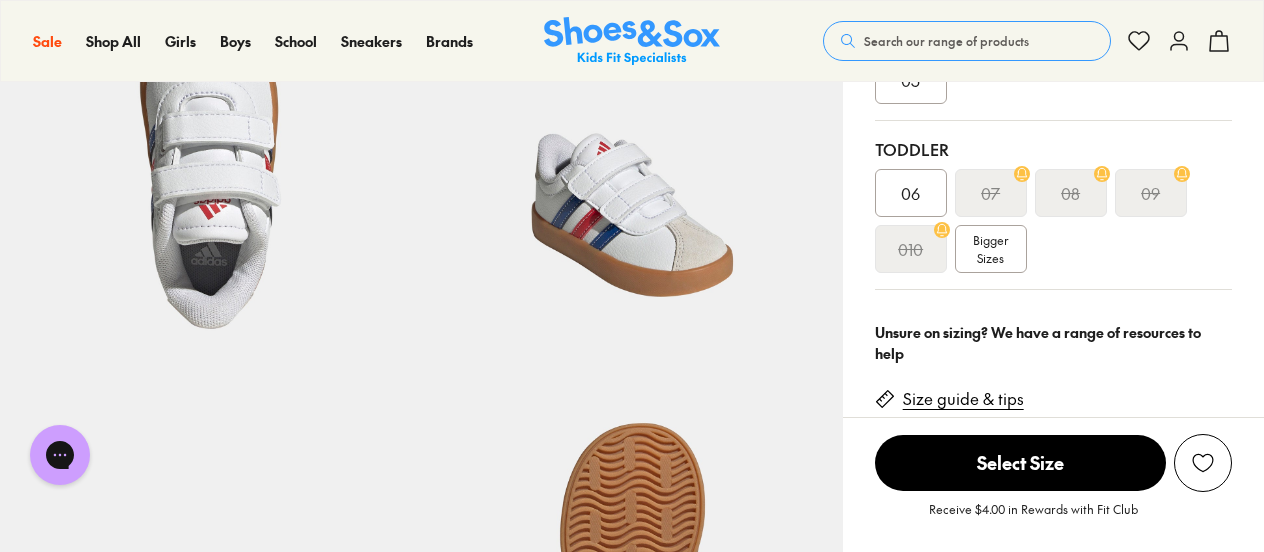 scroll, scrollTop: 666, scrollLeft: 0, axis: vertical 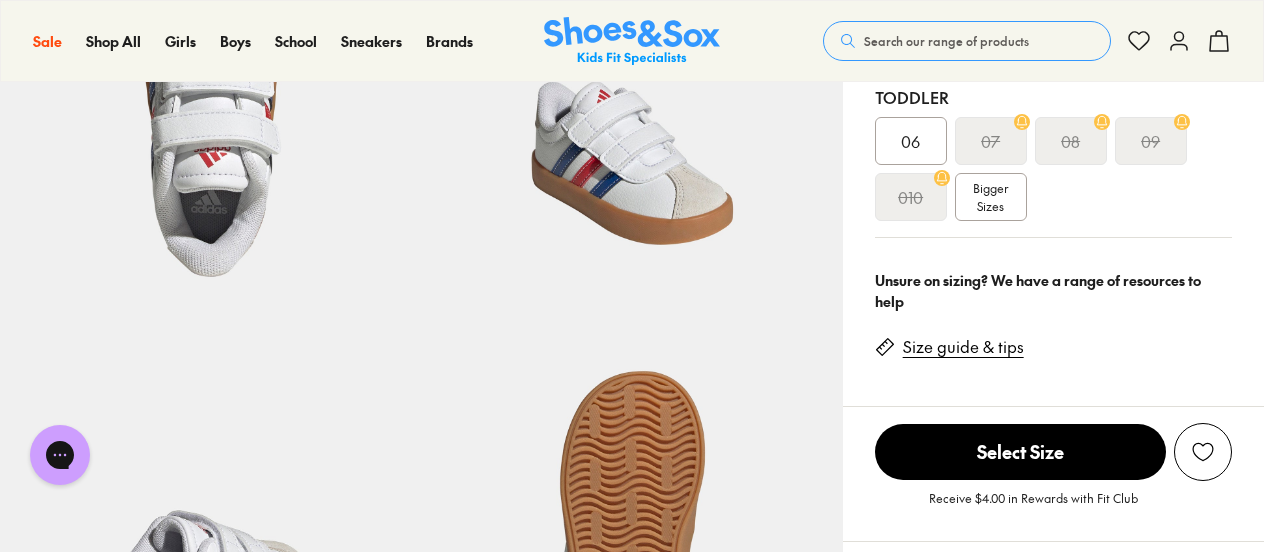 click on "Size guide & tips" at bounding box center [963, 347] 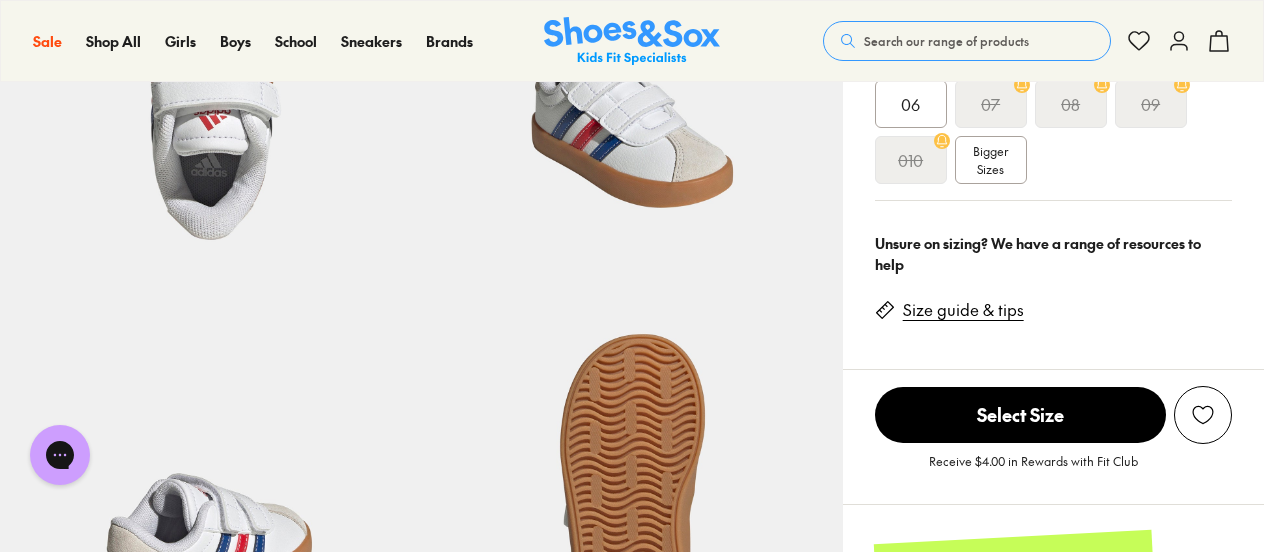 scroll, scrollTop: 665, scrollLeft: 0, axis: vertical 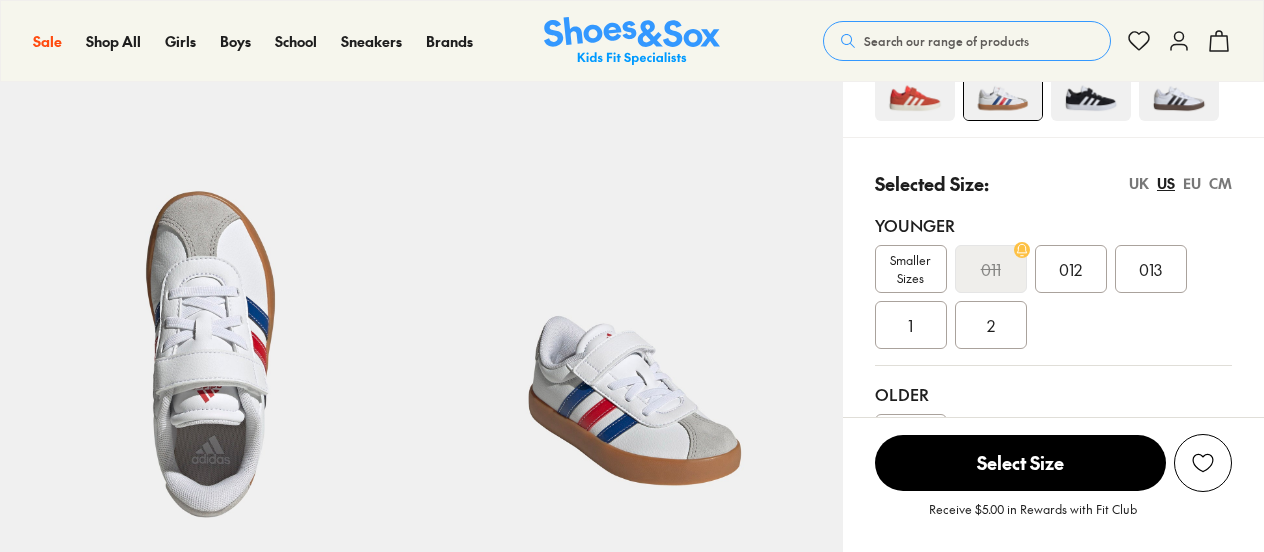 select on "*" 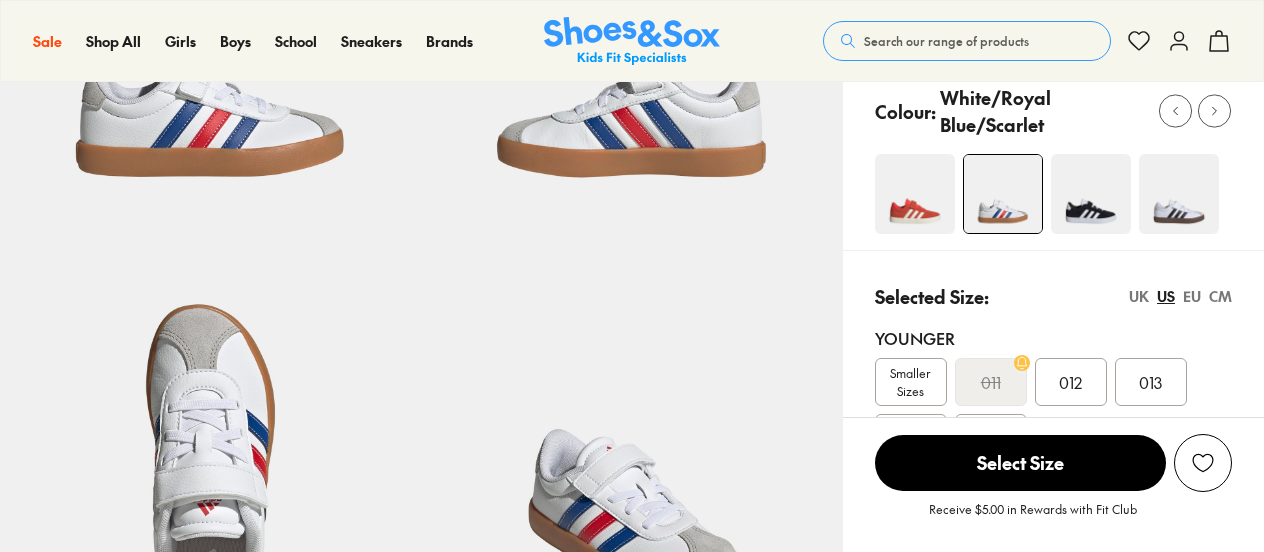 scroll, scrollTop: 0, scrollLeft: 0, axis: both 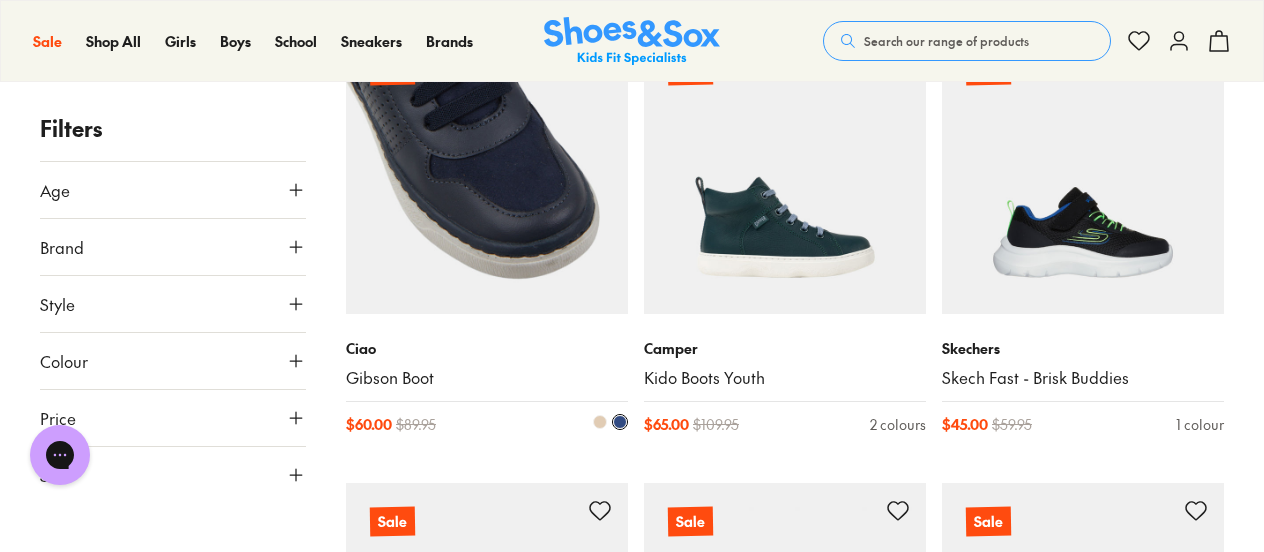 click at bounding box center [487, 173] 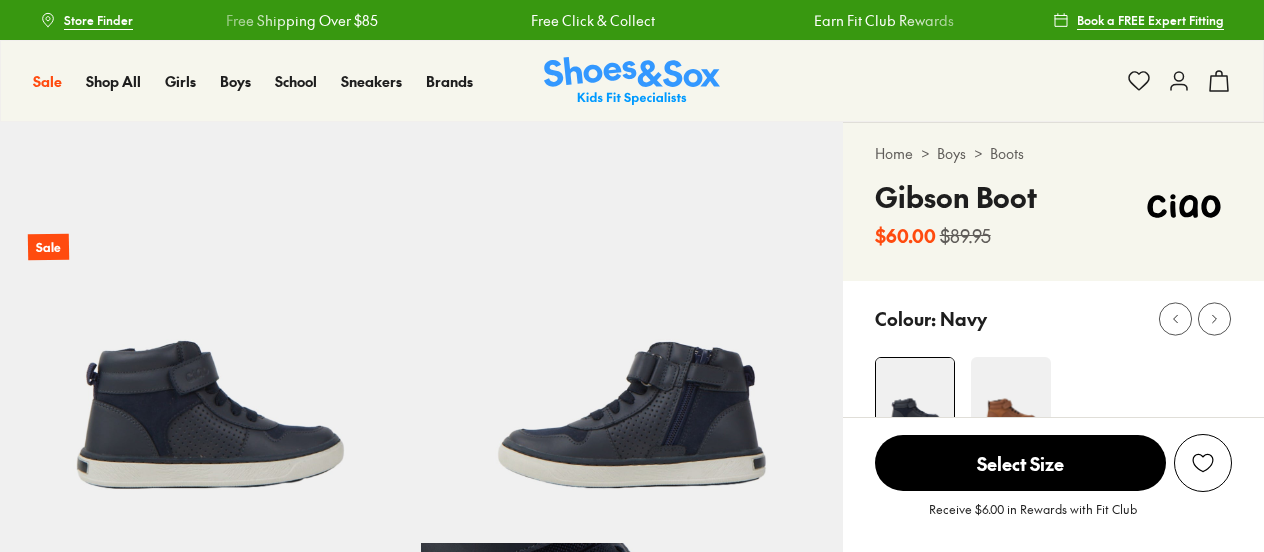 scroll, scrollTop: 0, scrollLeft: 0, axis: both 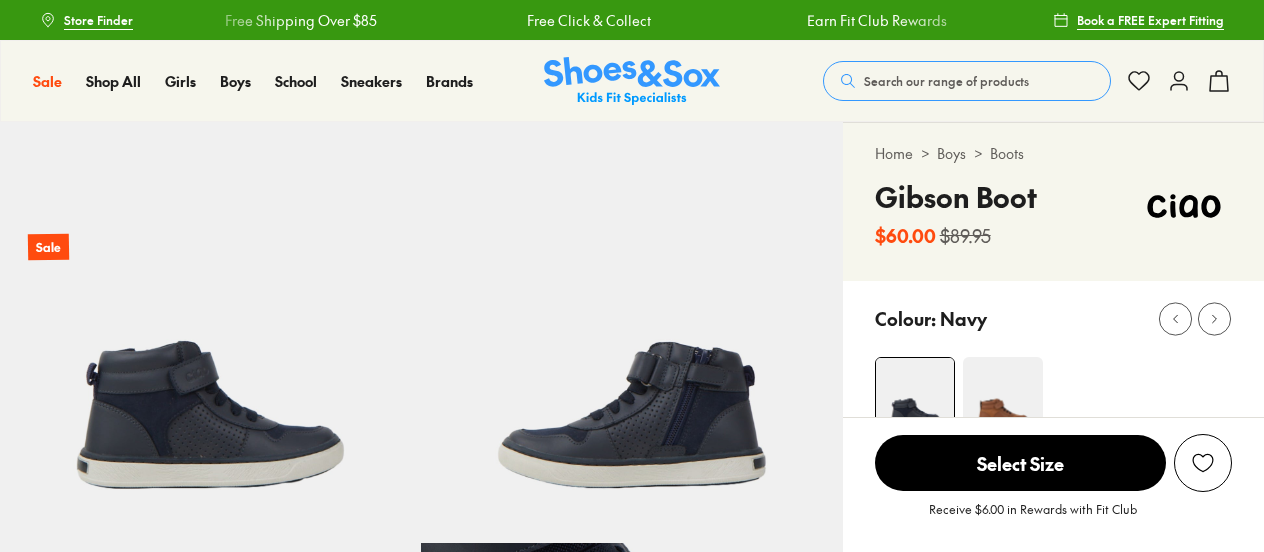 select on "*" 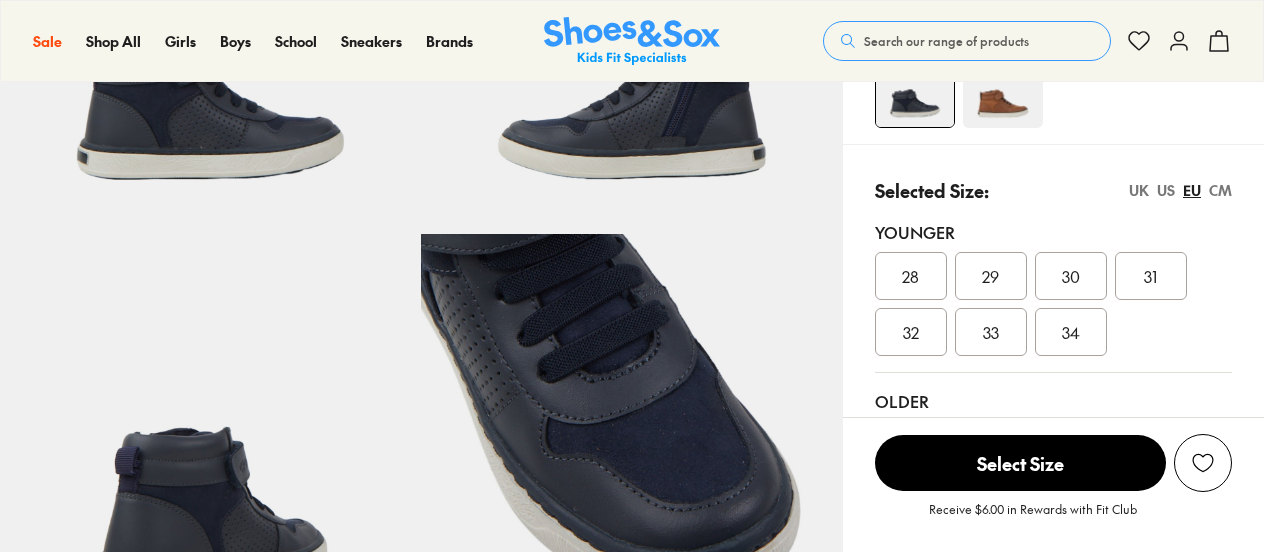 click on "29" at bounding box center (991, 276) 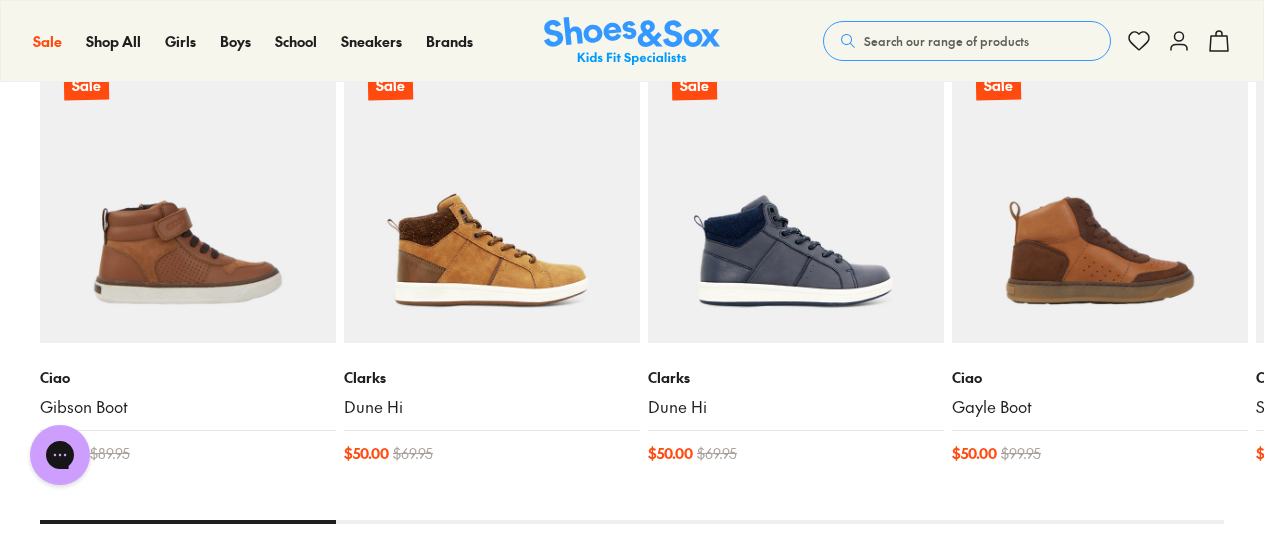 scroll, scrollTop: 2144, scrollLeft: 0, axis: vertical 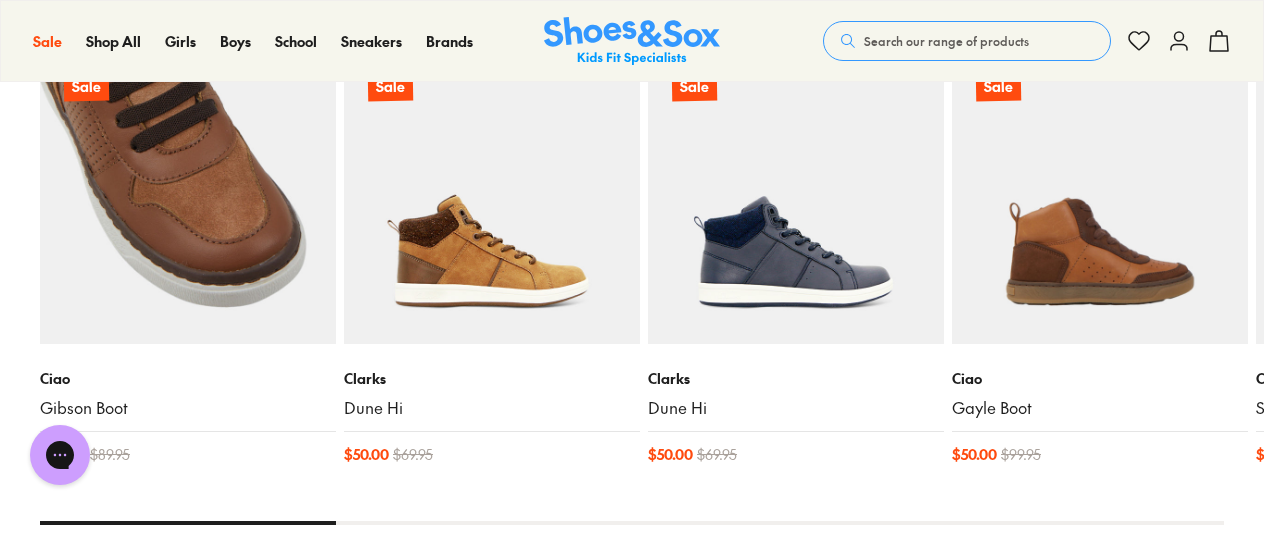 click at bounding box center (188, 196) 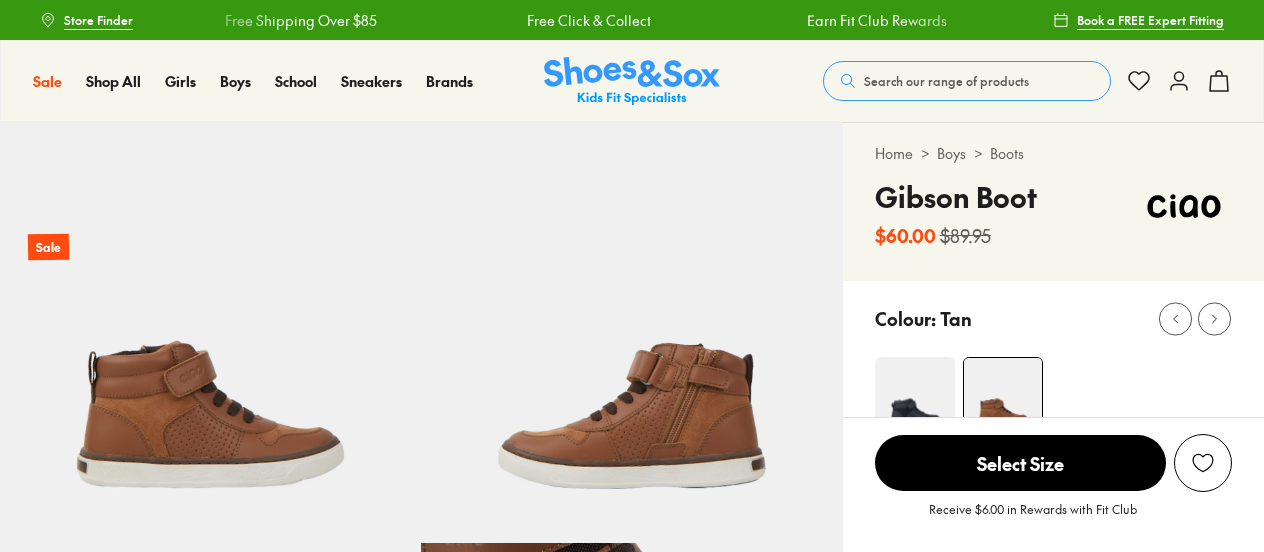 scroll, scrollTop: 0, scrollLeft: 0, axis: both 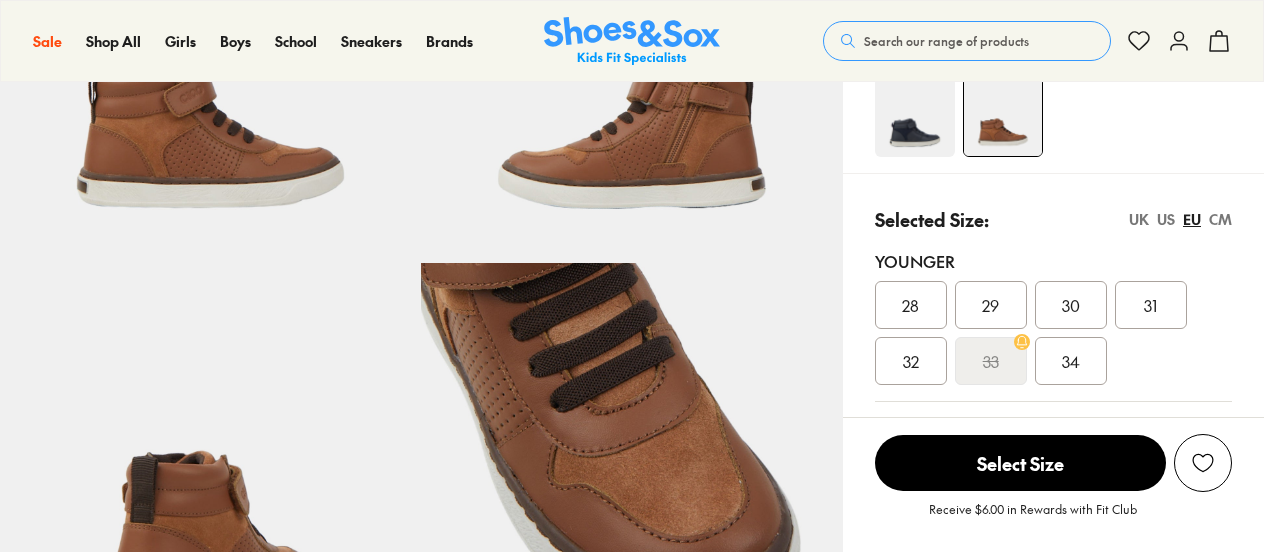 select on "*" 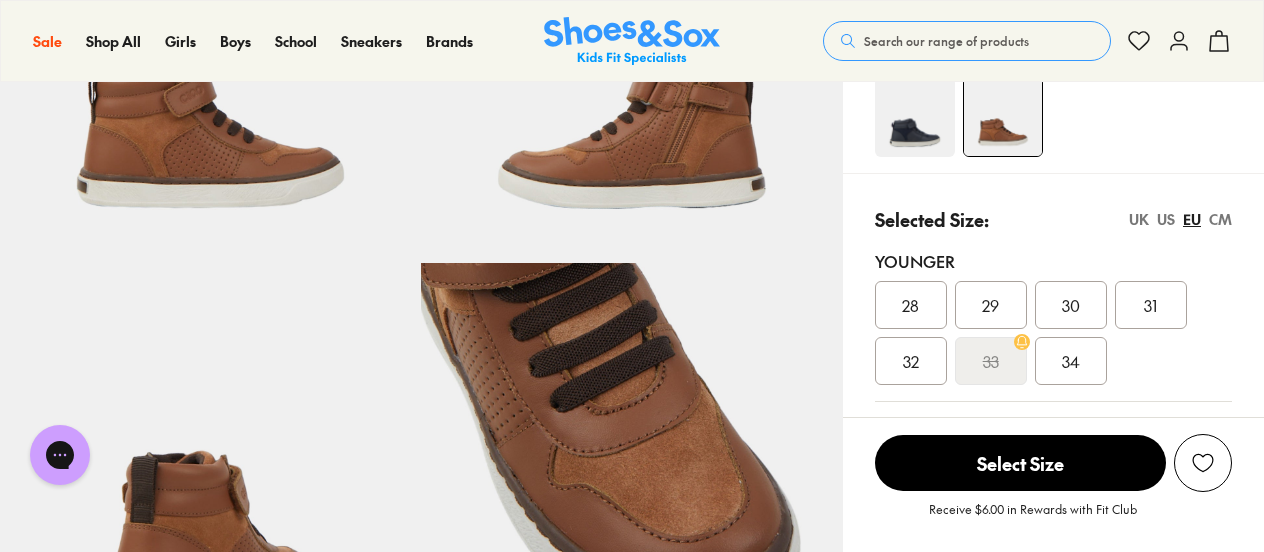 scroll, scrollTop: 0, scrollLeft: 0, axis: both 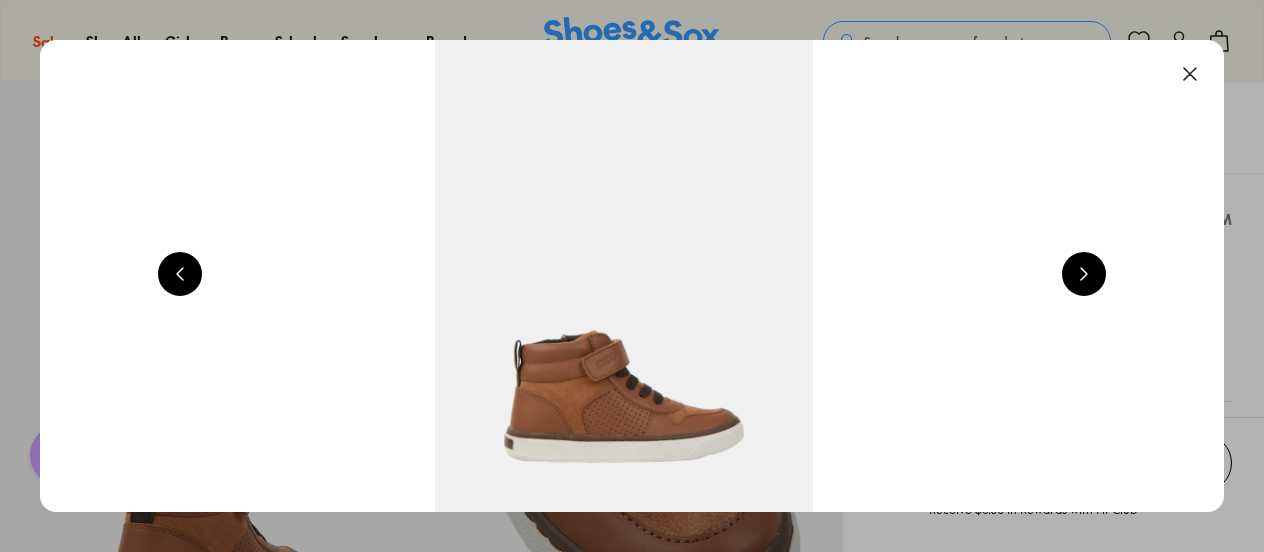click at bounding box center [1190, 74] 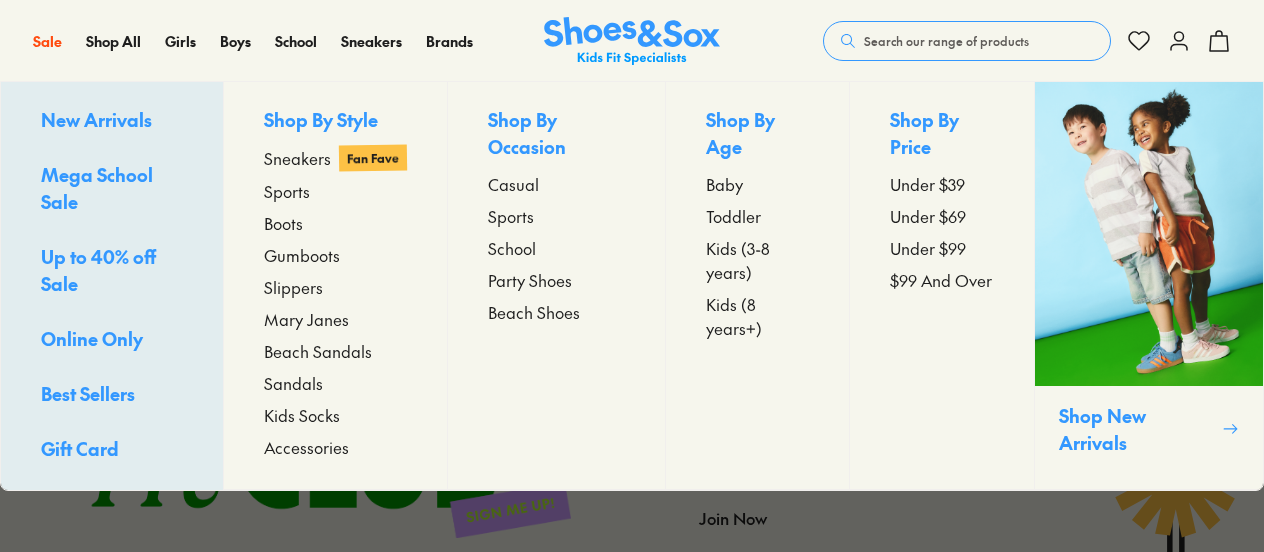 scroll, scrollTop: 2076, scrollLeft: 0, axis: vertical 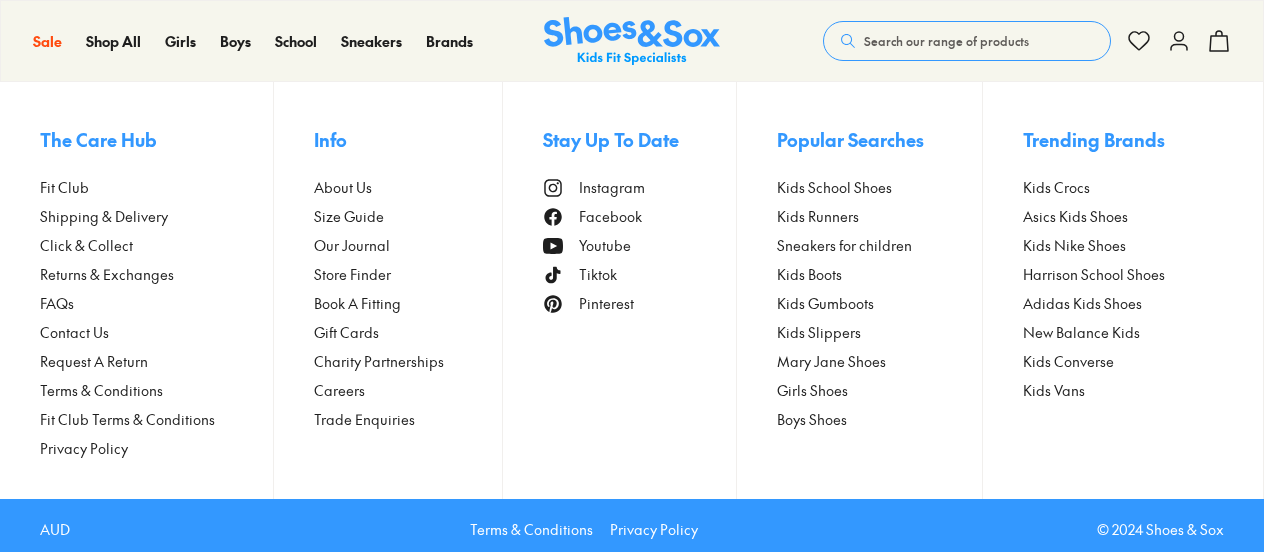 select on "*" 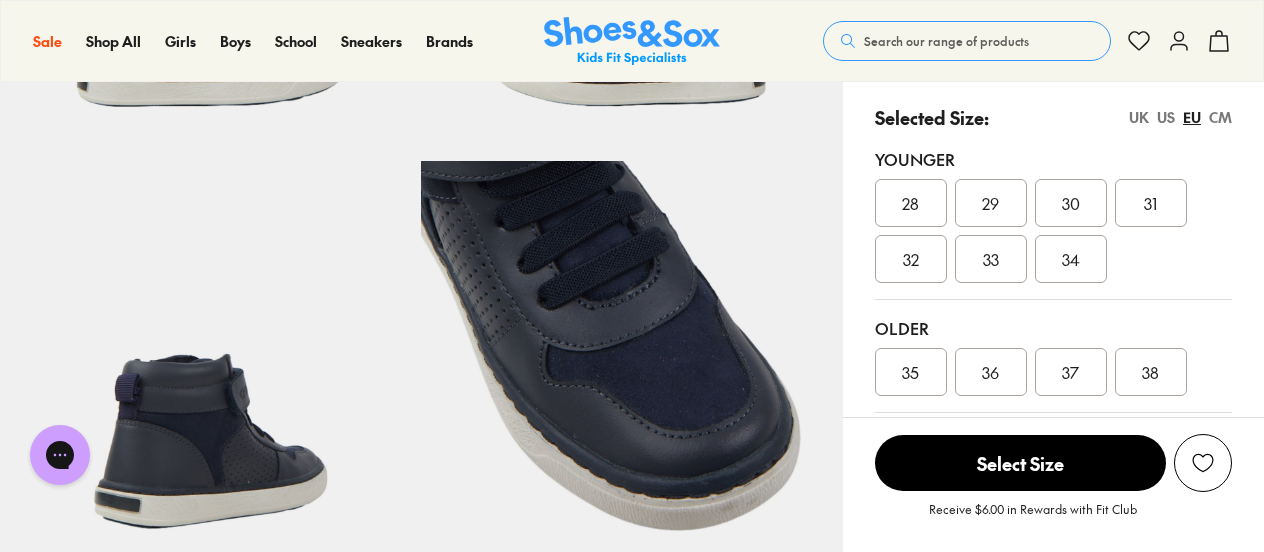 scroll, scrollTop: 0, scrollLeft: 0, axis: both 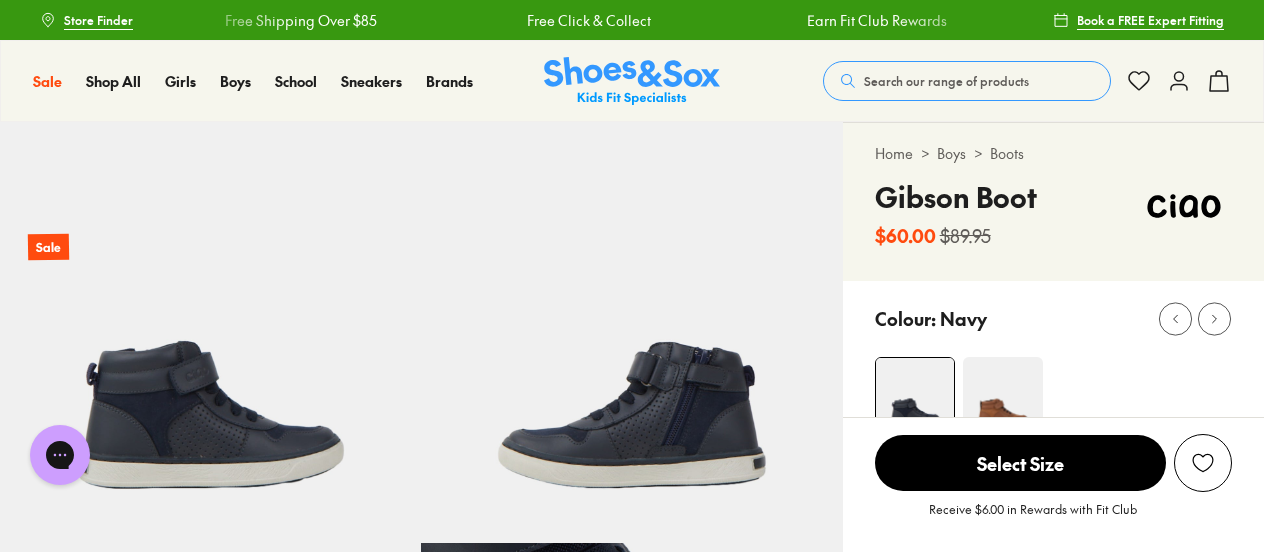 click 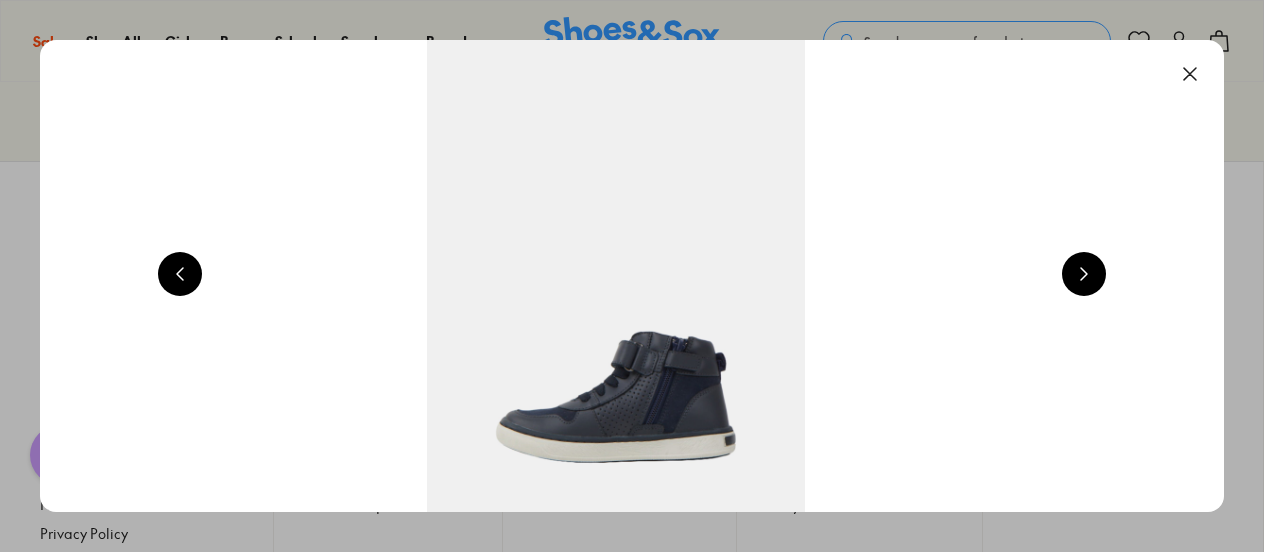 scroll, scrollTop: 3715, scrollLeft: 0, axis: vertical 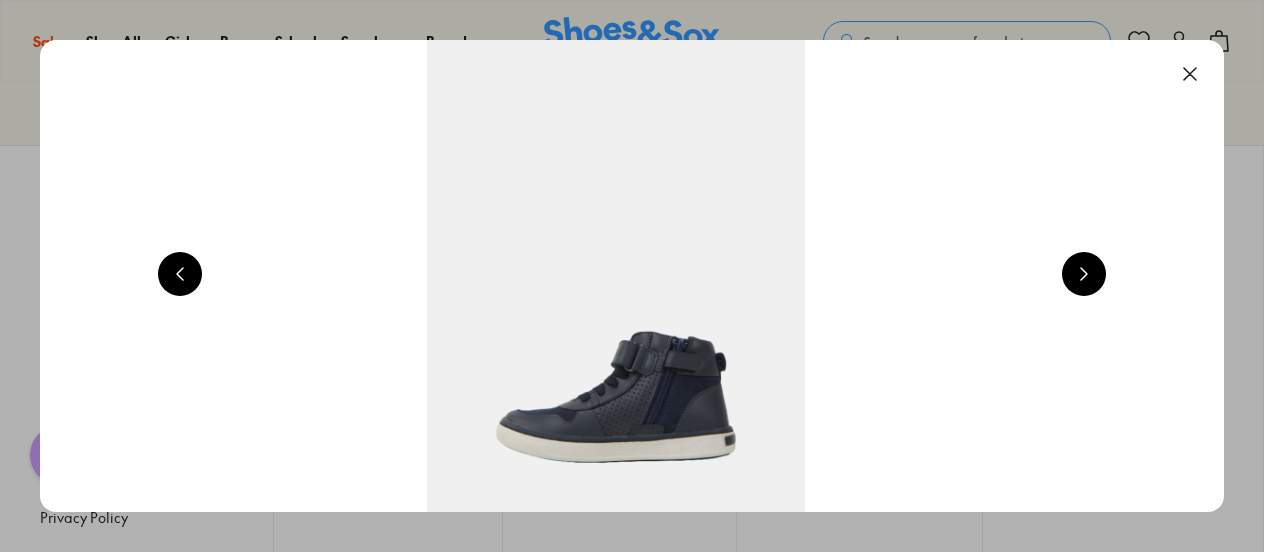 click at bounding box center (1190, 74) 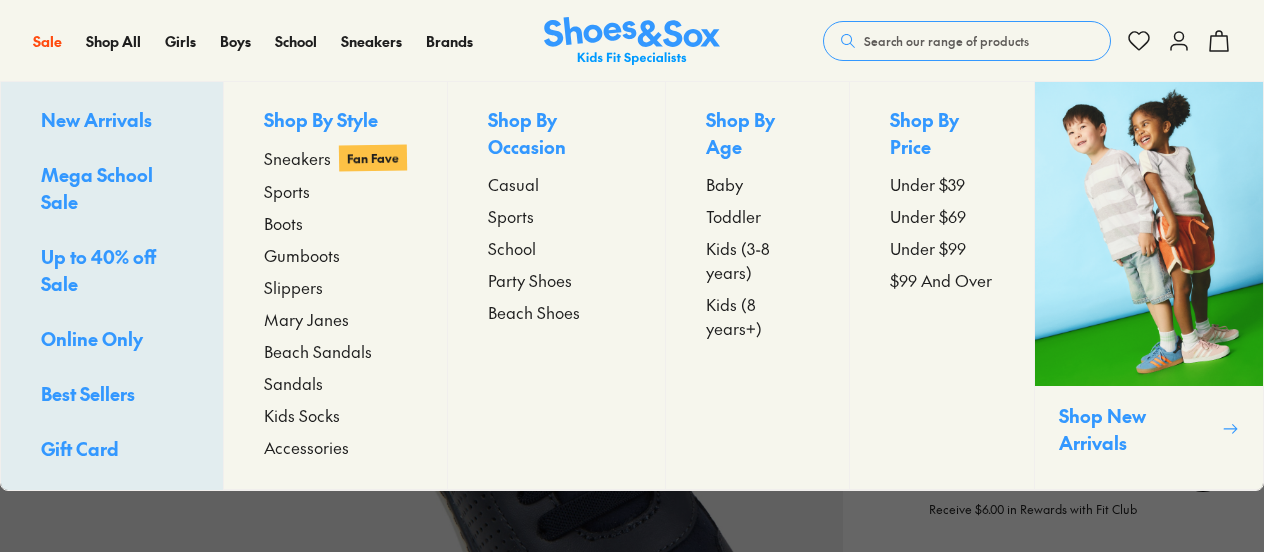 scroll, scrollTop: 0, scrollLeft: 0, axis: both 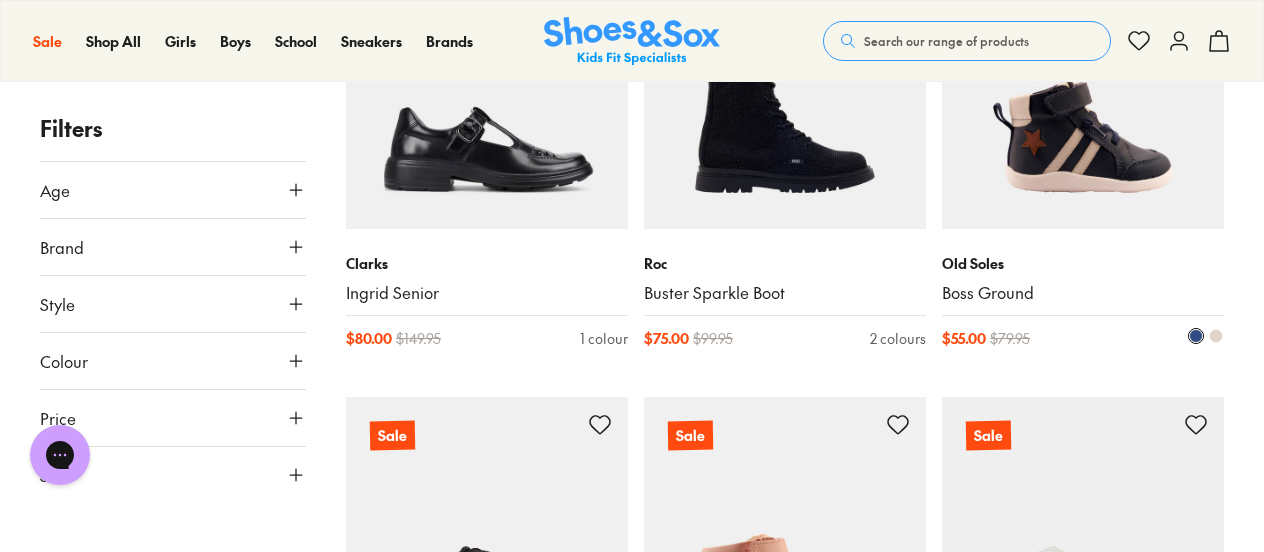 click at bounding box center [1083, 88] 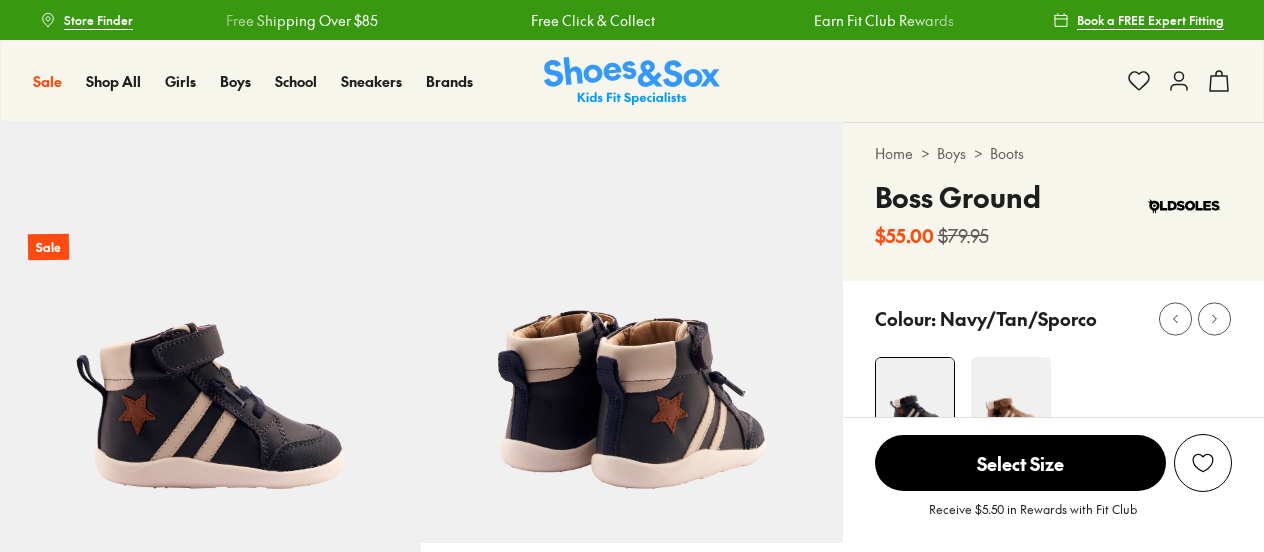 scroll, scrollTop: 0, scrollLeft: 0, axis: both 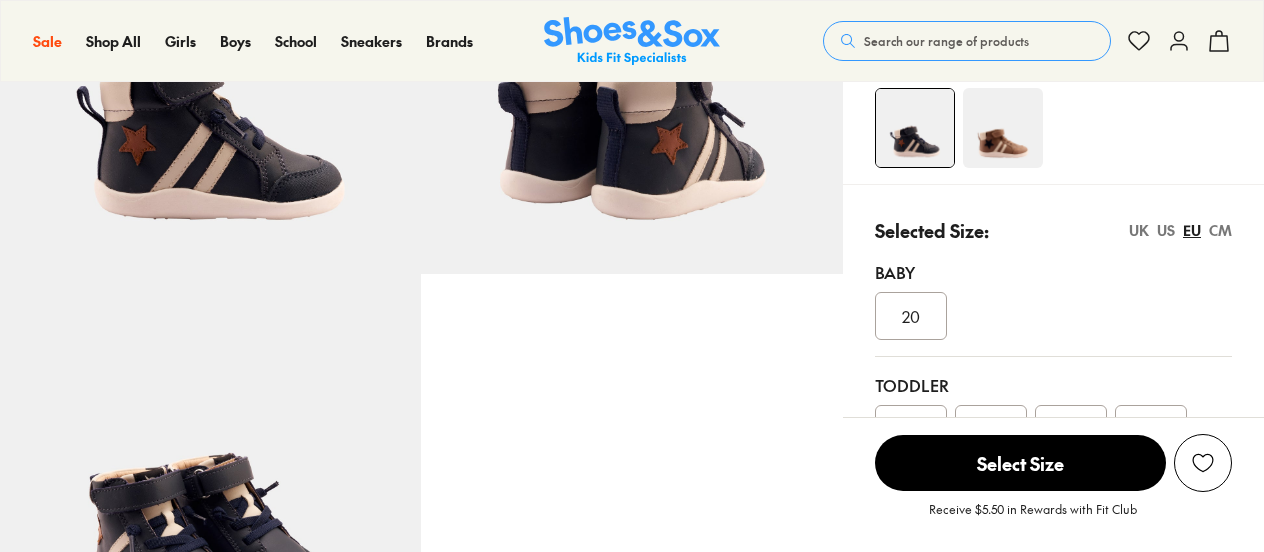 select on "*" 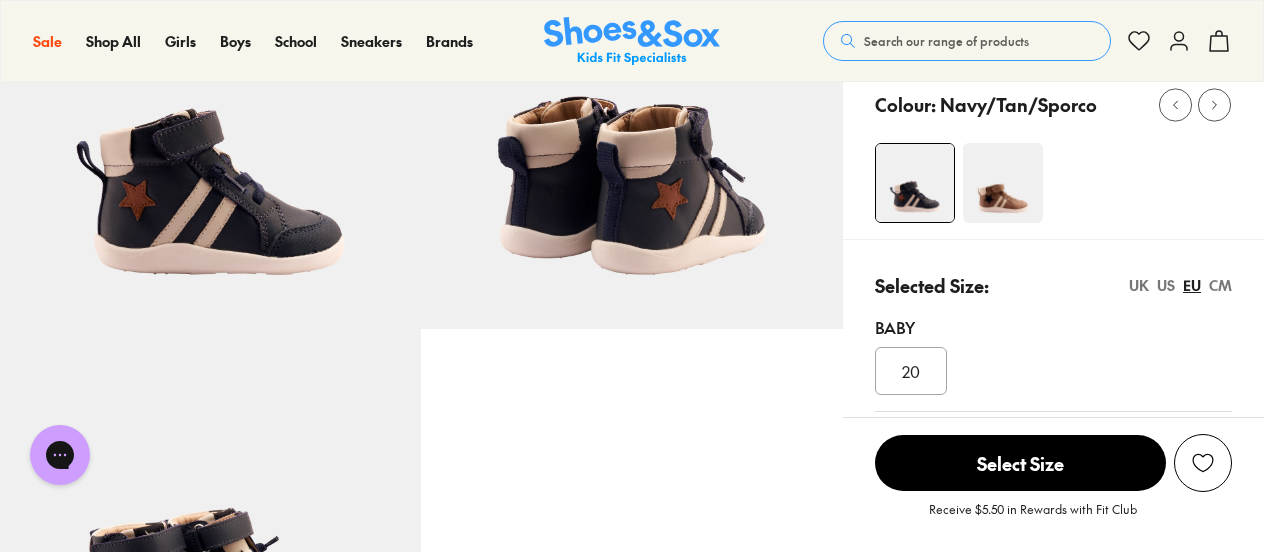 scroll, scrollTop: 208, scrollLeft: 0, axis: vertical 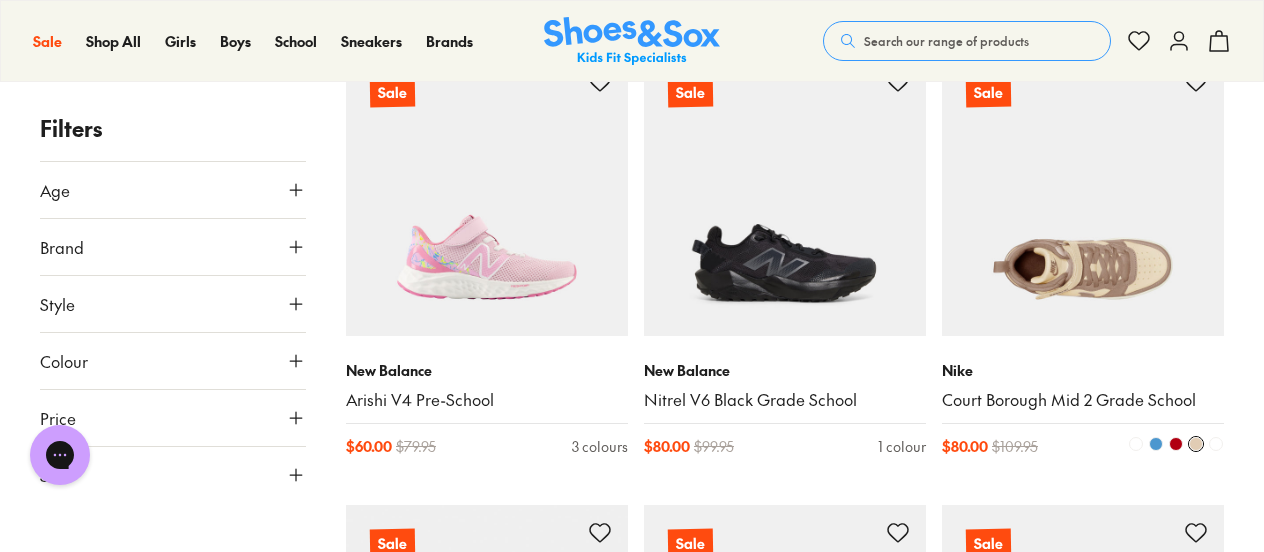 click at bounding box center [1083, 195] 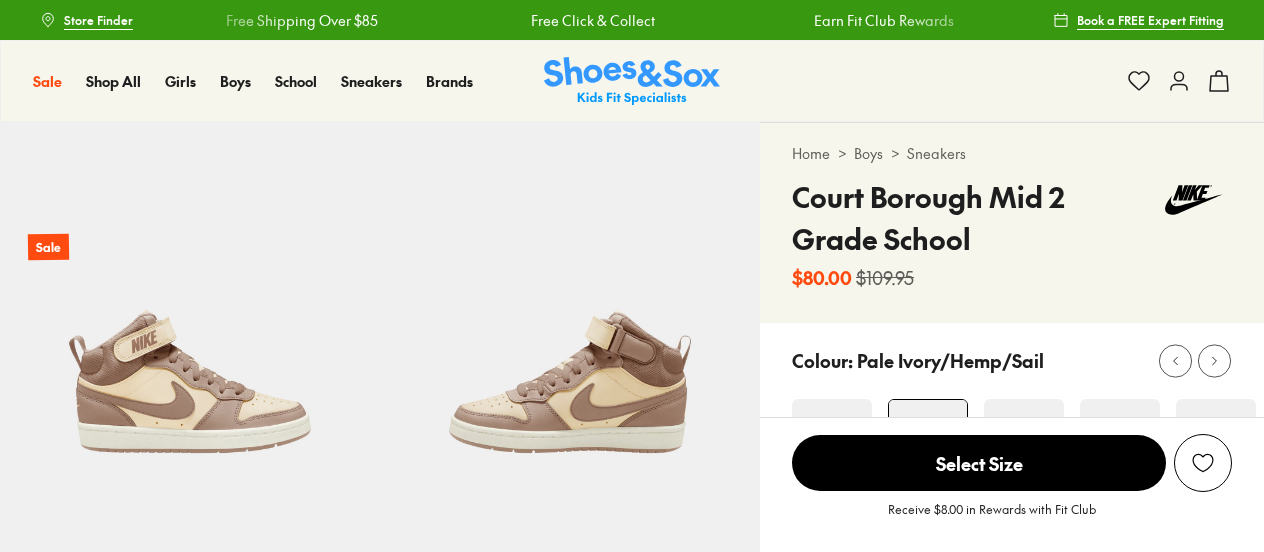 scroll, scrollTop: 0, scrollLeft: 0, axis: both 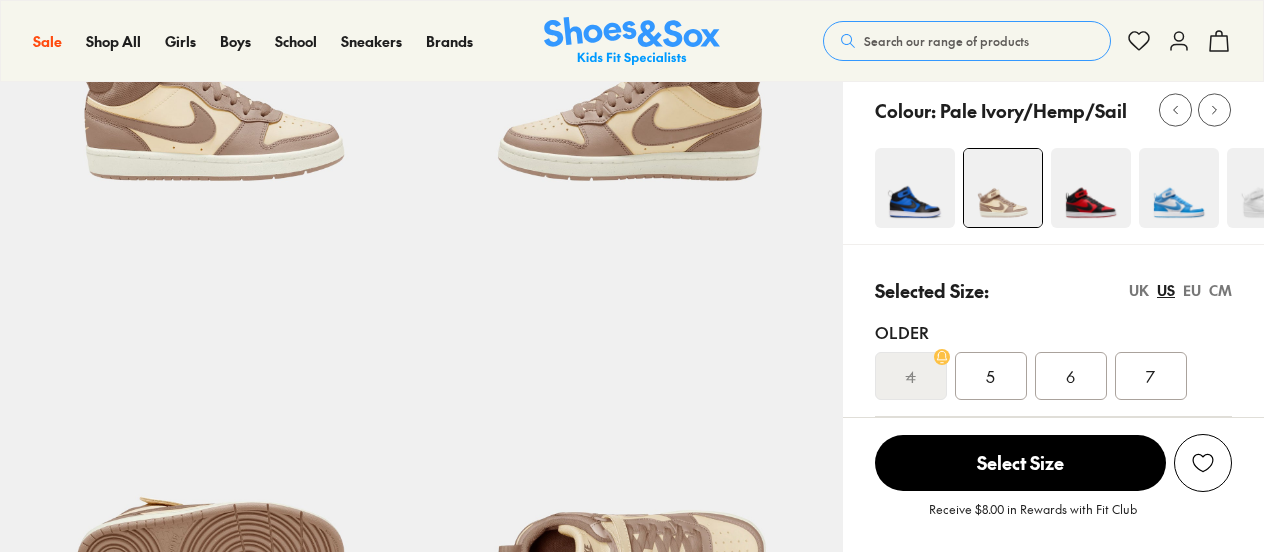 select on "*" 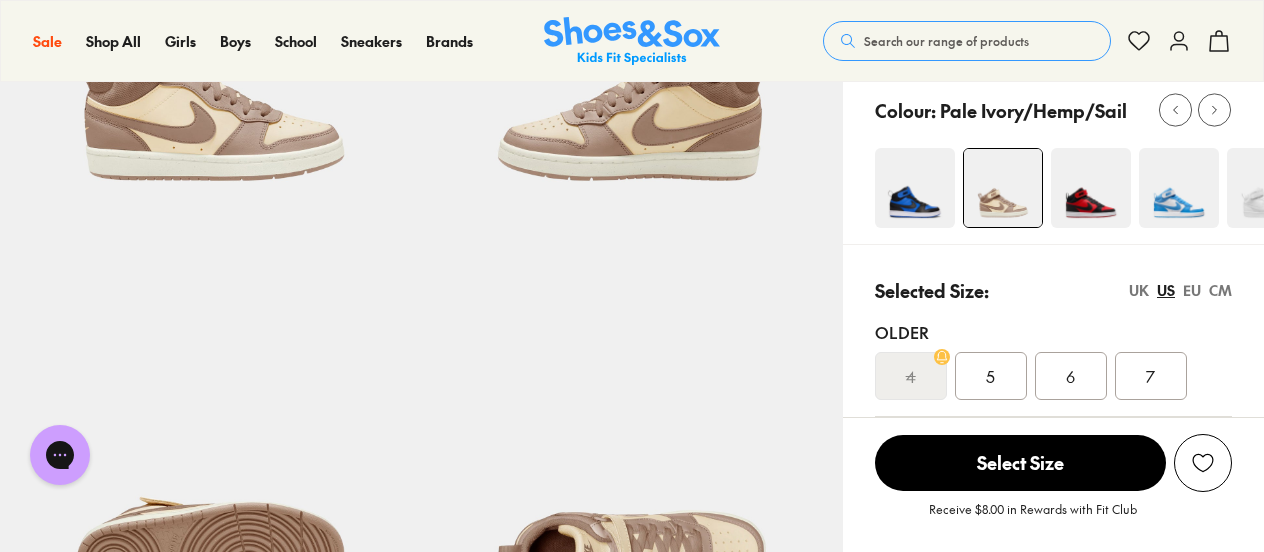scroll, scrollTop: 0, scrollLeft: 0, axis: both 